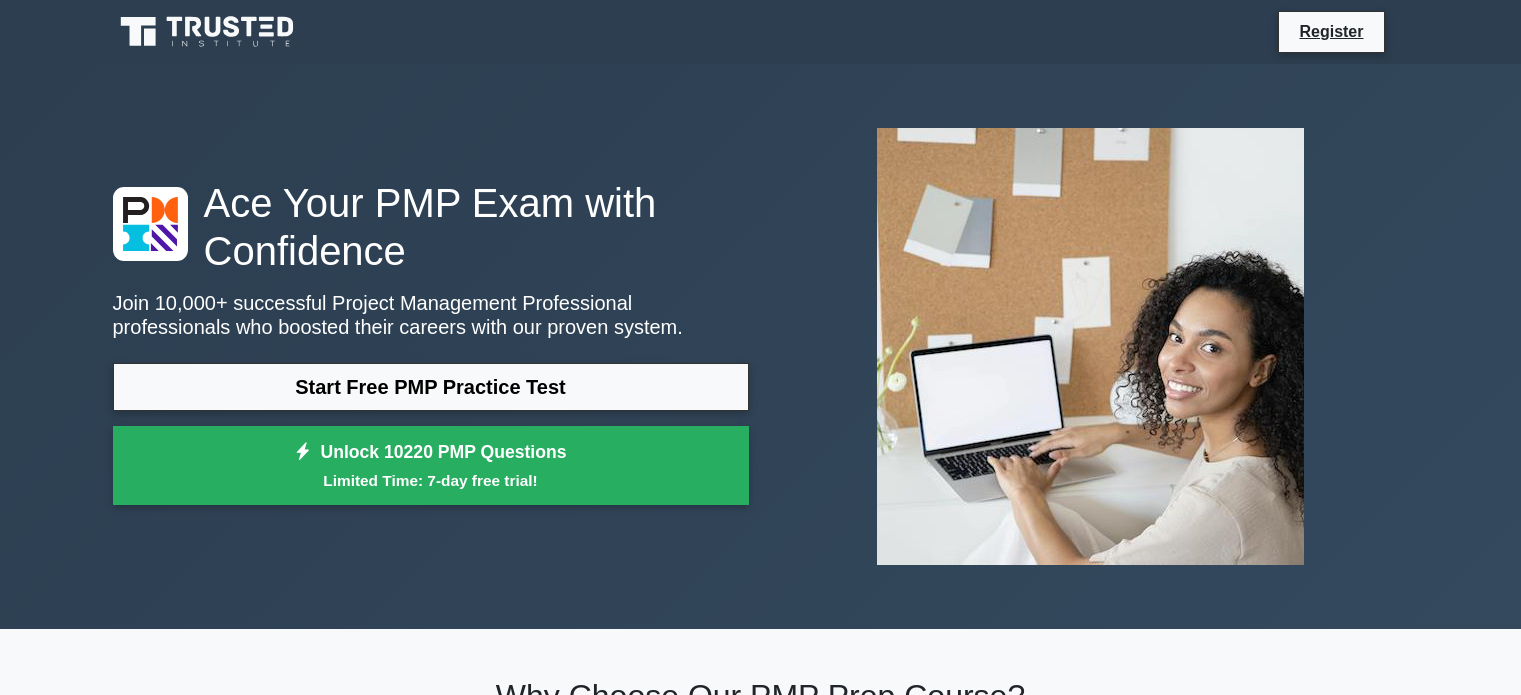 scroll, scrollTop: 0, scrollLeft: 0, axis: both 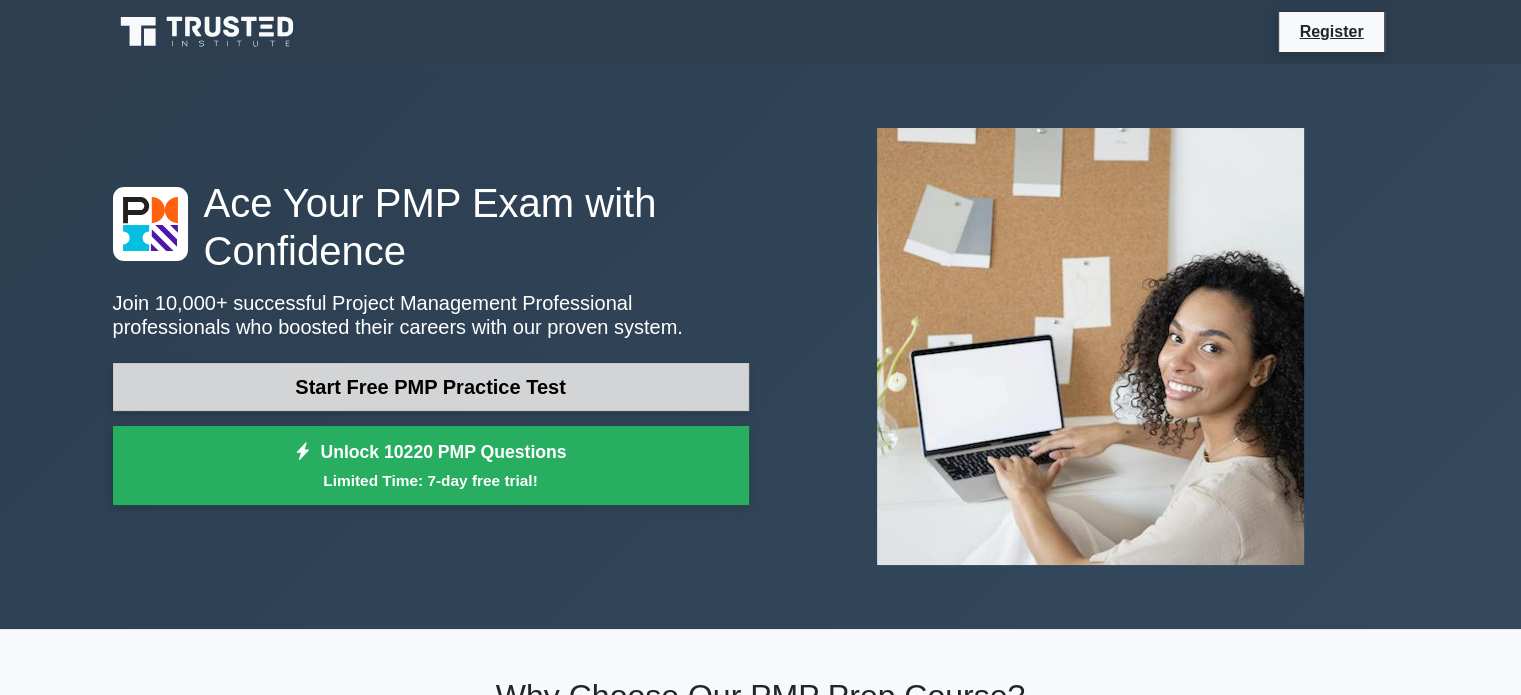 click on "Start Free PMP Practice Test" at bounding box center [431, 387] 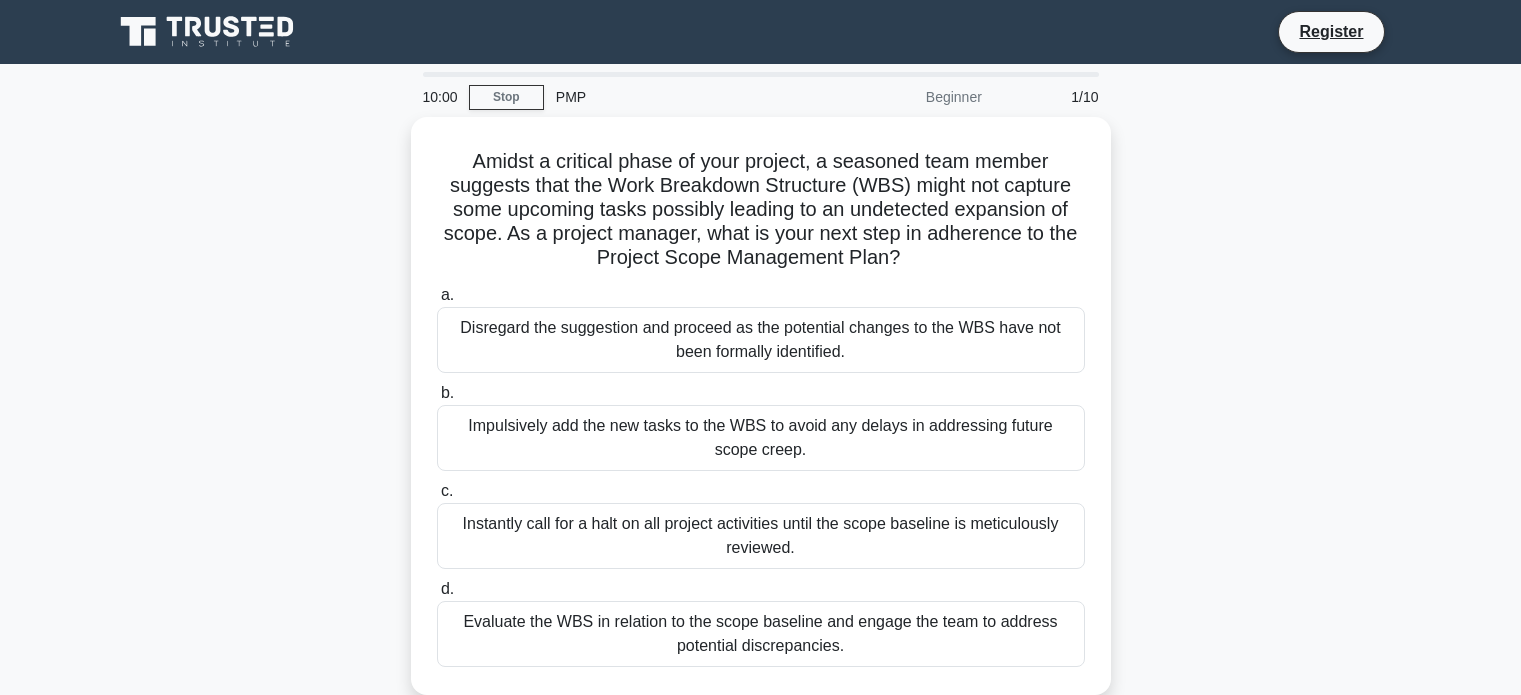 scroll, scrollTop: 0, scrollLeft: 0, axis: both 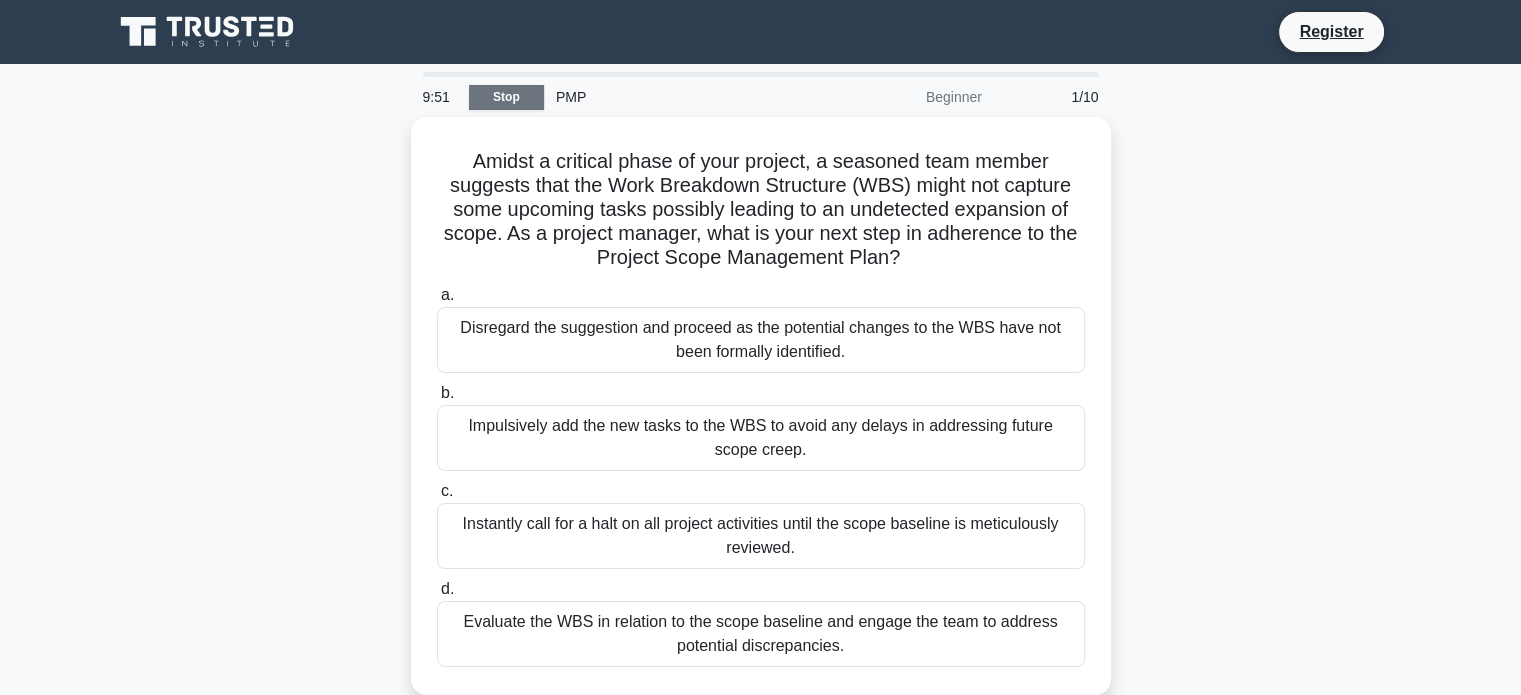 click on "Stop" at bounding box center (506, 97) 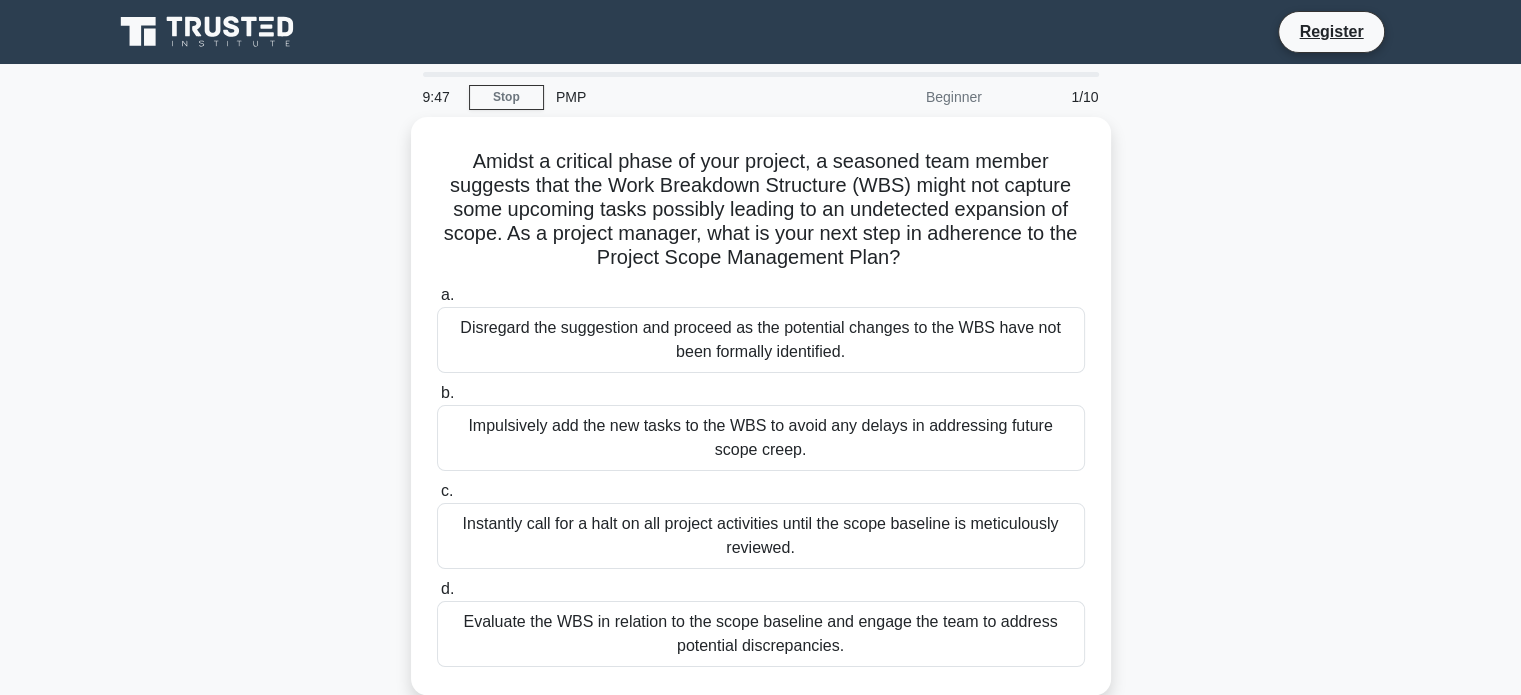 click on "PMP" at bounding box center [681, 97] 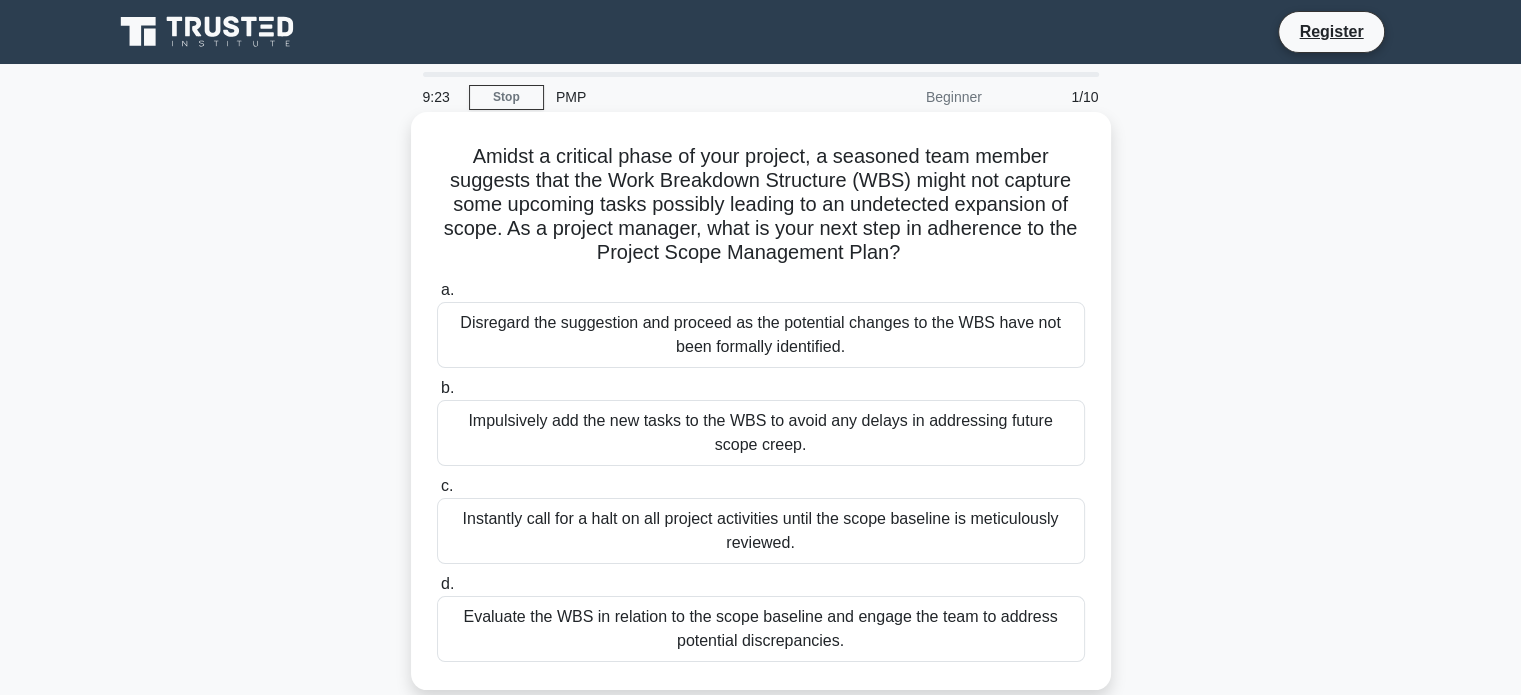 scroll, scrollTop: 100, scrollLeft: 0, axis: vertical 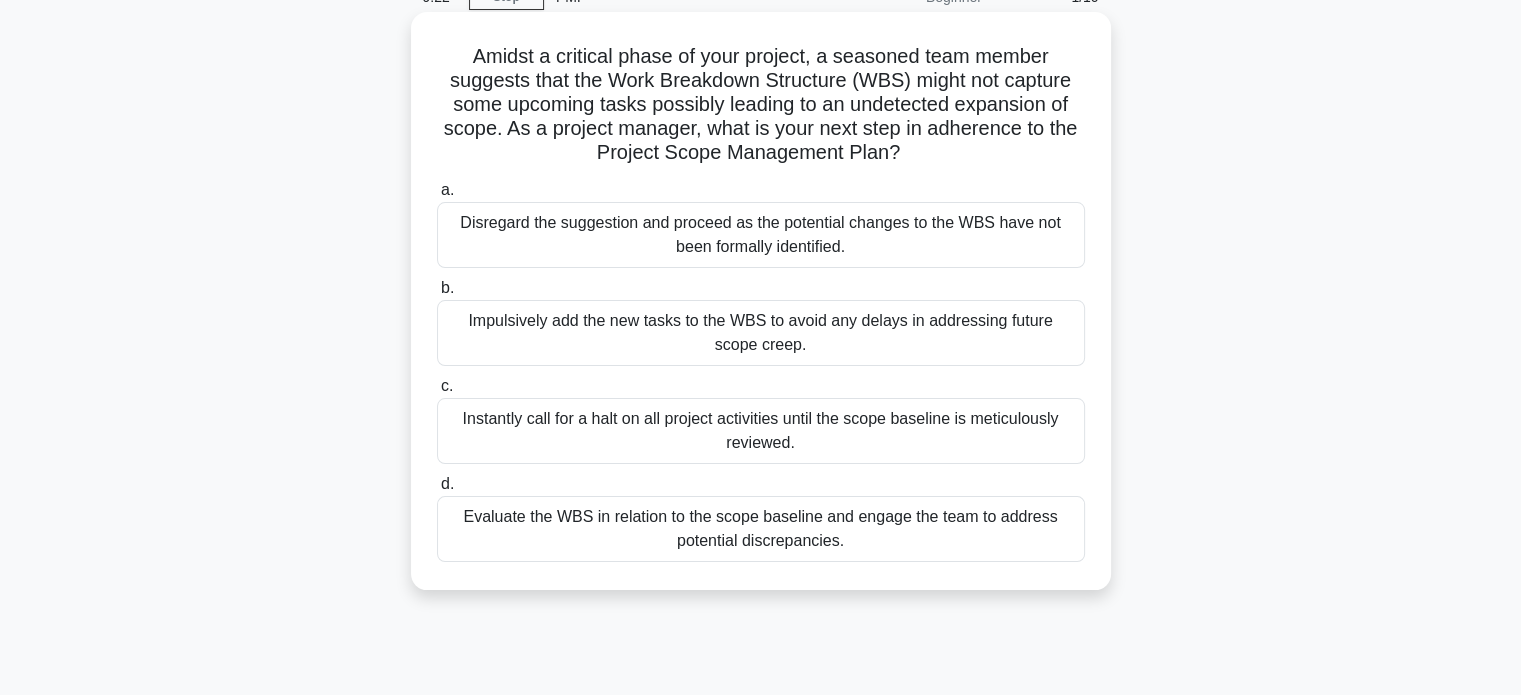 click on "Evaluate the WBS in relation to the scope baseline and engage the team to address potential discrepancies." at bounding box center [761, 529] 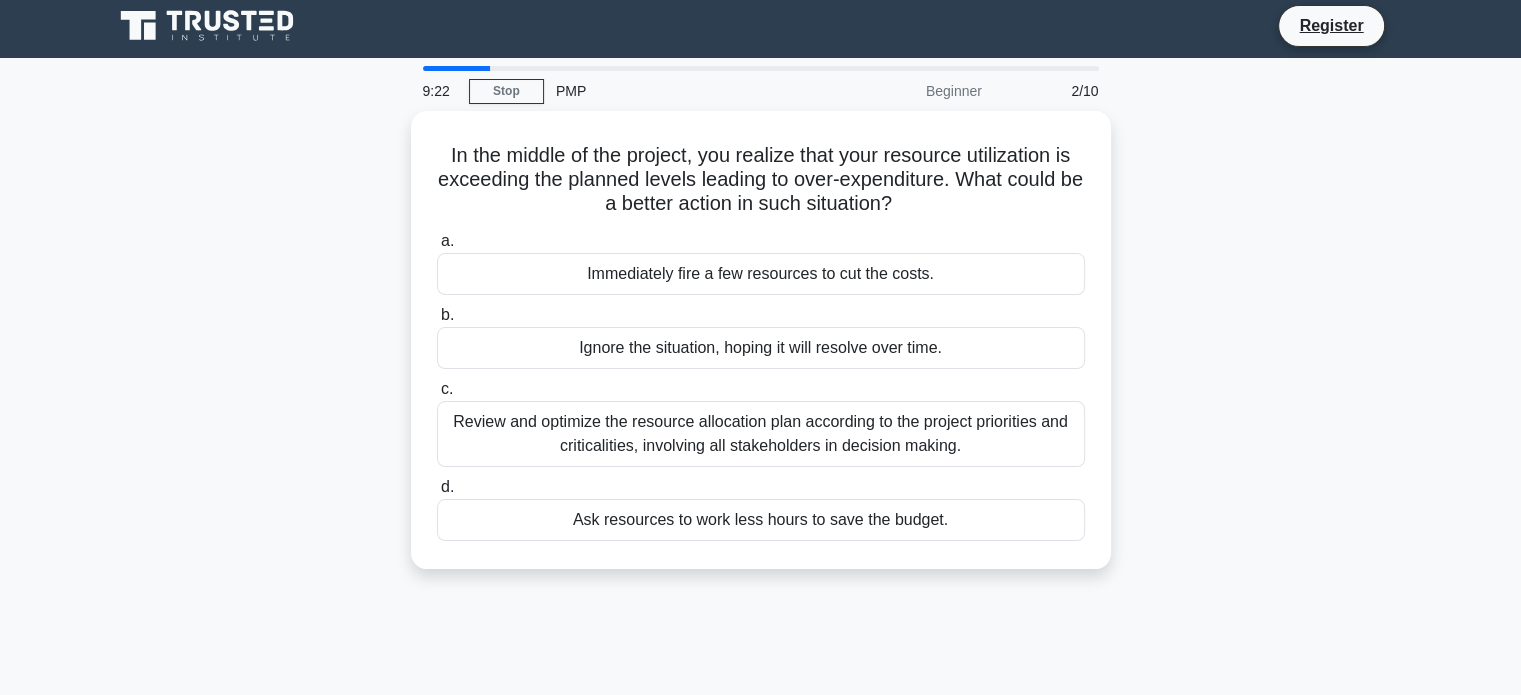 scroll, scrollTop: 0, scrollLeft: 0, axis: both 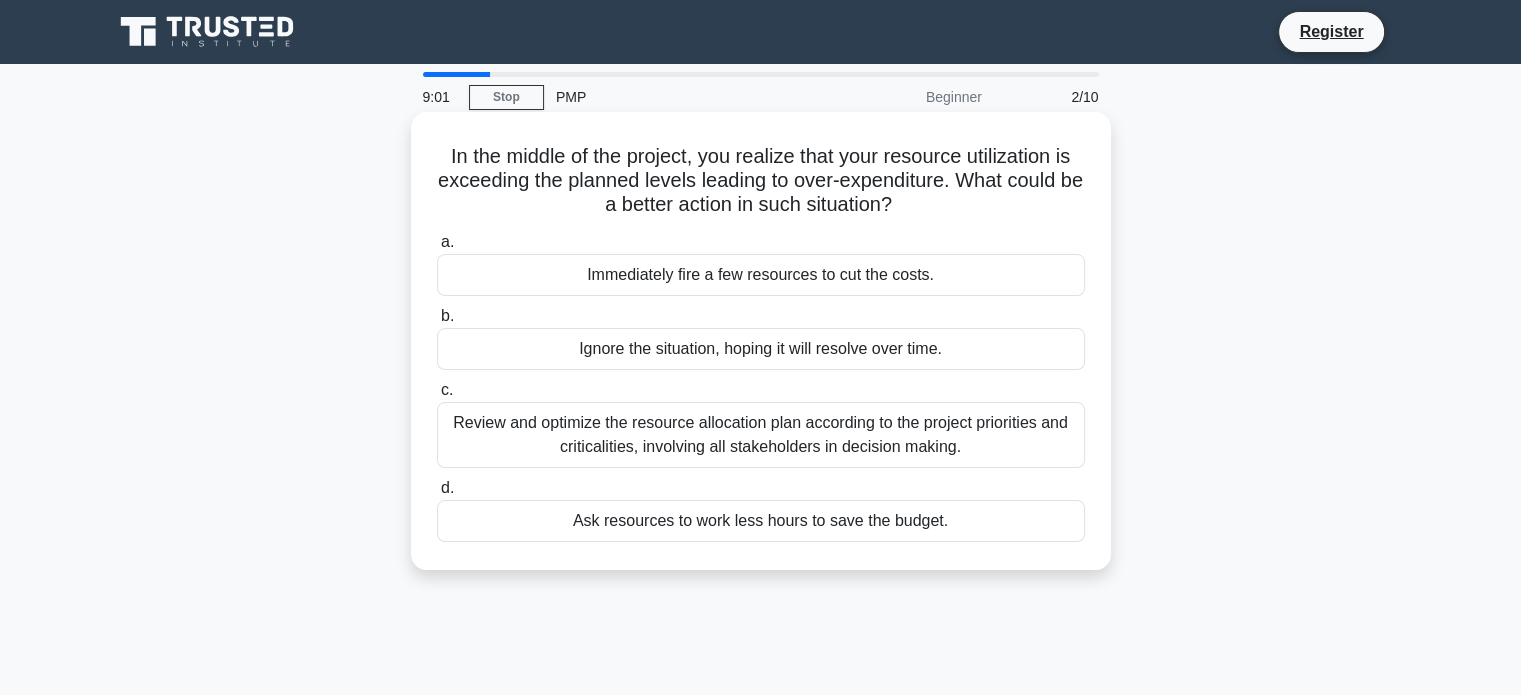 click on "Review and optimize the resource allocation plan according to the project priorities and criticalities, involving all stakeholders in decision making." at bounding box center [761, 435] 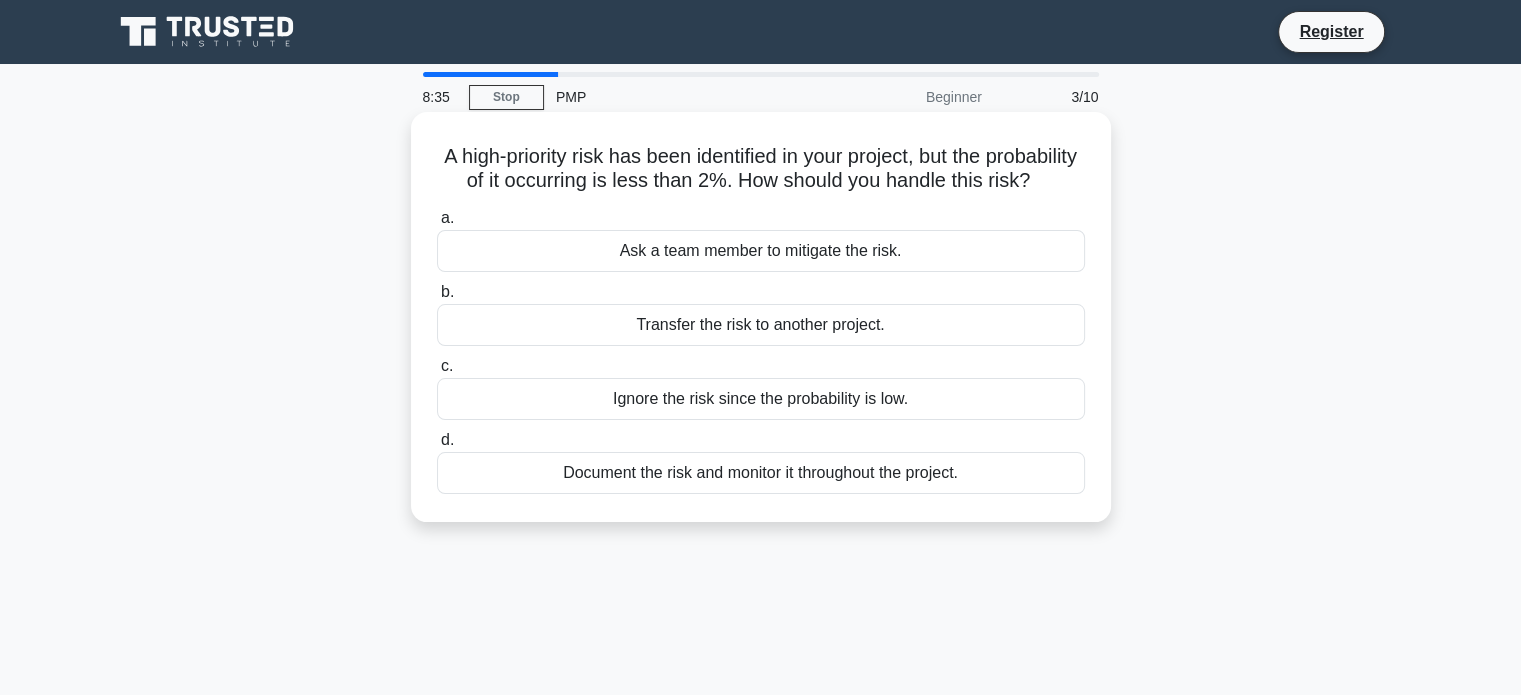 click on "Document the risk and monitor it throughout the project." at bounding box center [761, 473] 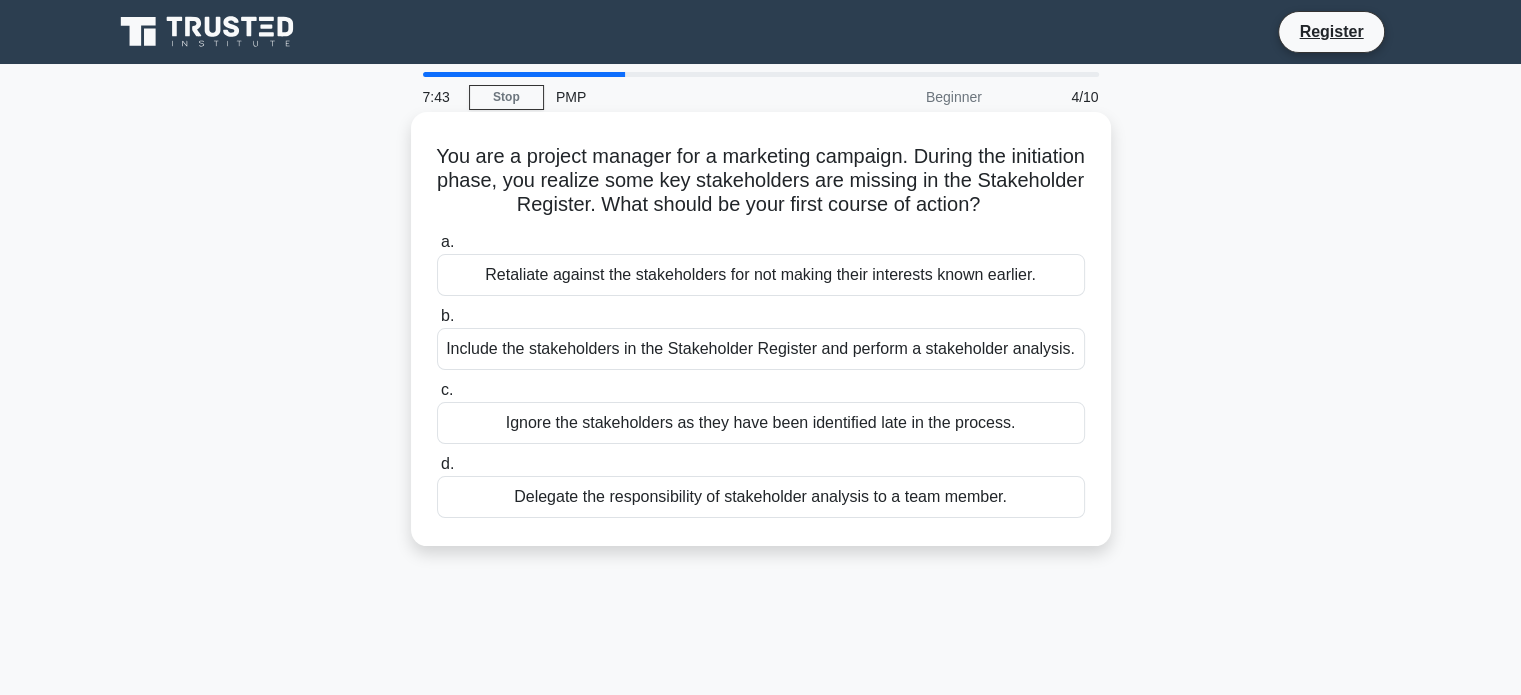click on "Include the stakeholders in the Stakeholder Register and perform a stakeholder analysis." at bounding box center [761, 349] 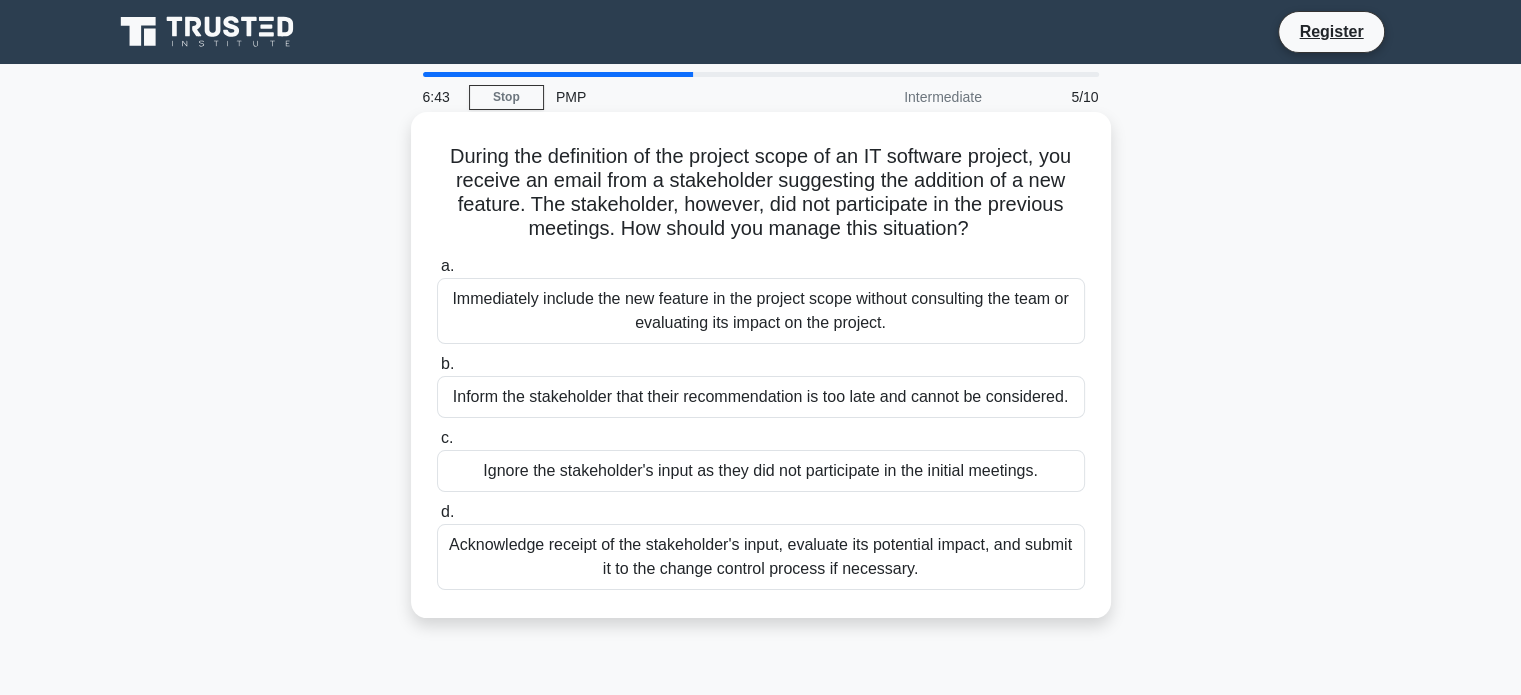 click on "Acknowledge receipt of the stakeholder's input, evaluate its potential impact, and submit it to the change control process if necessary." at bounding box center (761, 557) 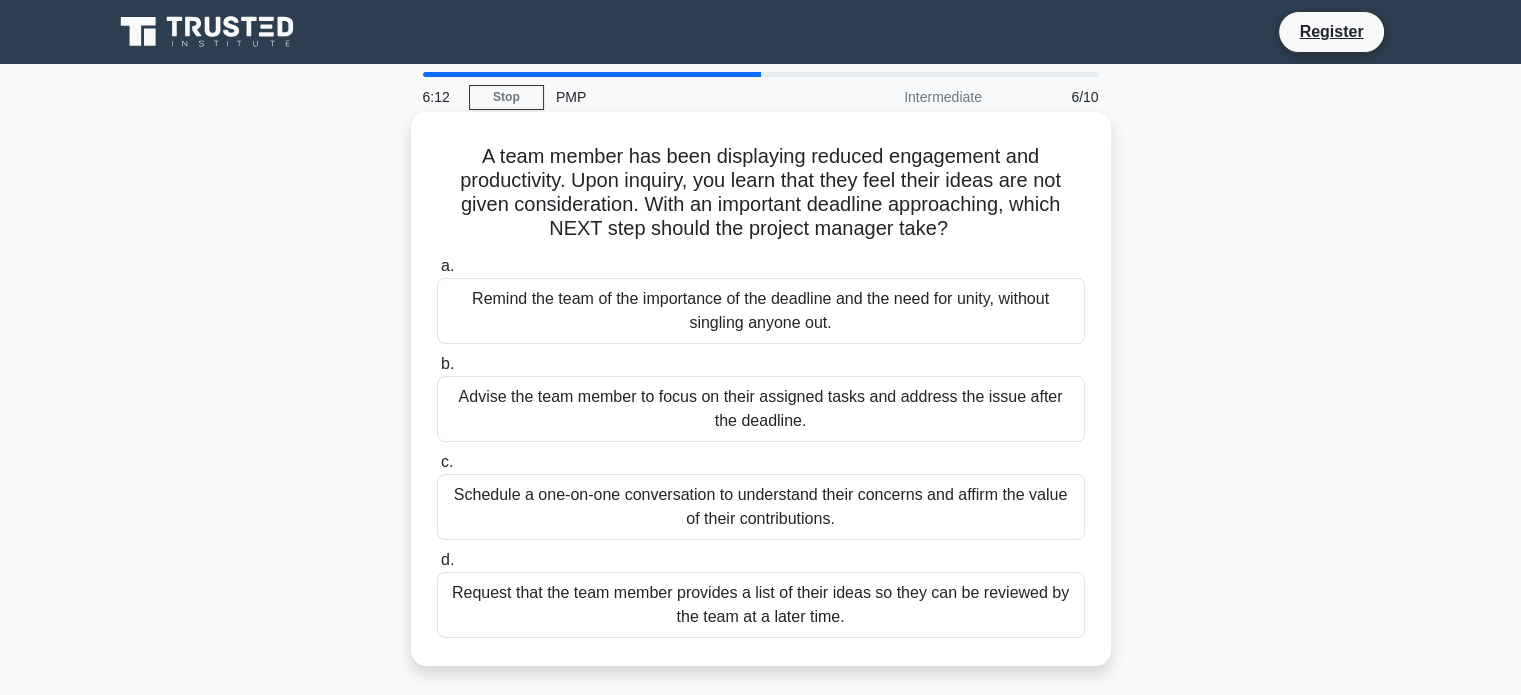 click on "Remind the team of the importance of the deadline and the need for unity, without singling anyone out." at bounding box center (761, 311) 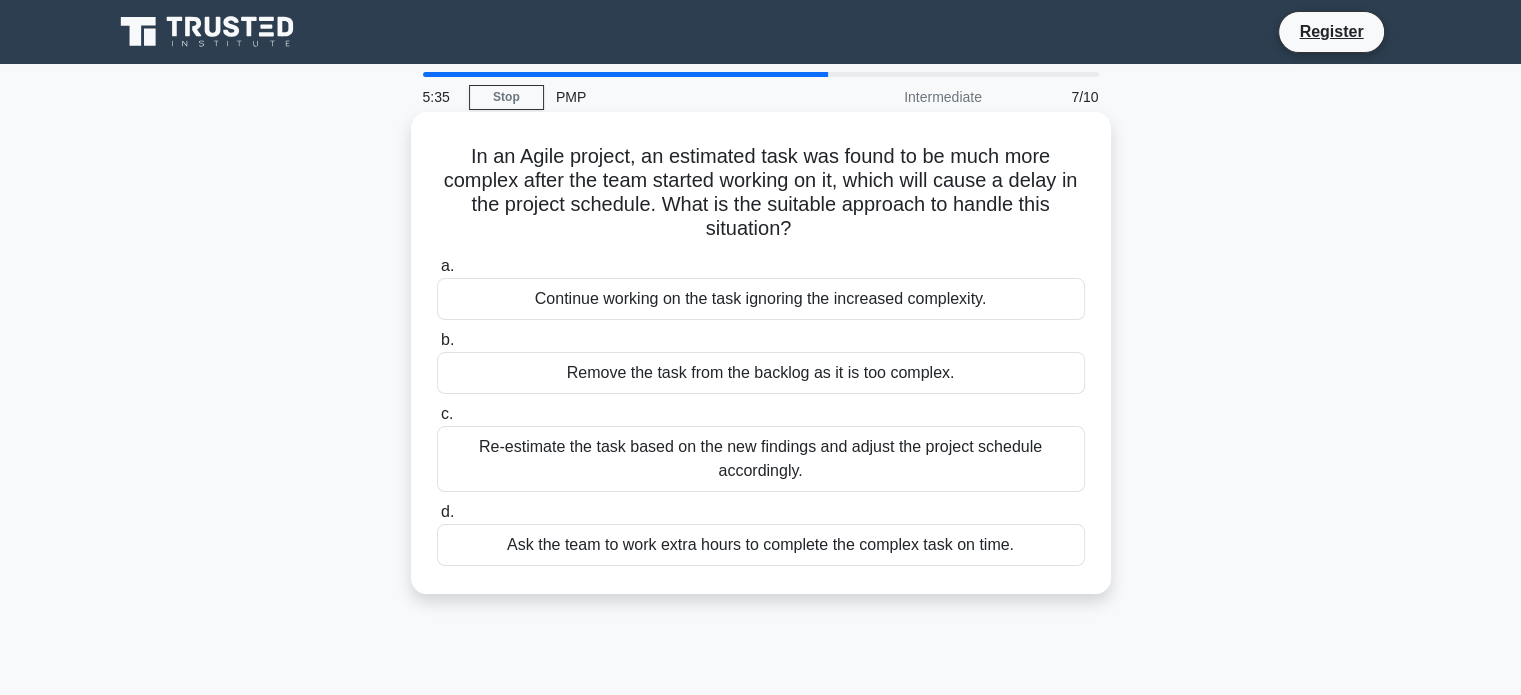 click on "Re-estimate the task based on the new findings and adjust the project schedule accordingly." at bounding box center (761, 459) 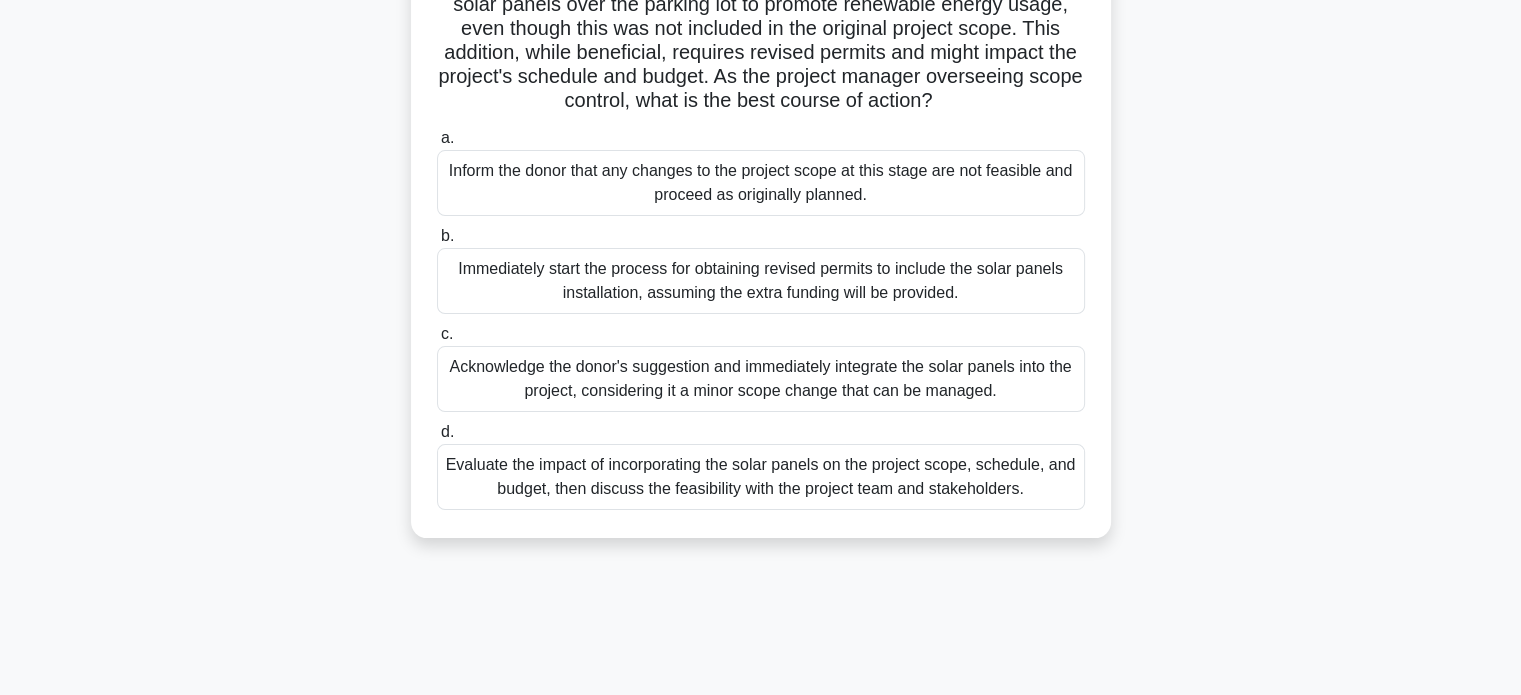 scroll, scrollTop: 300, scrollLeft: 0, axis: vertical 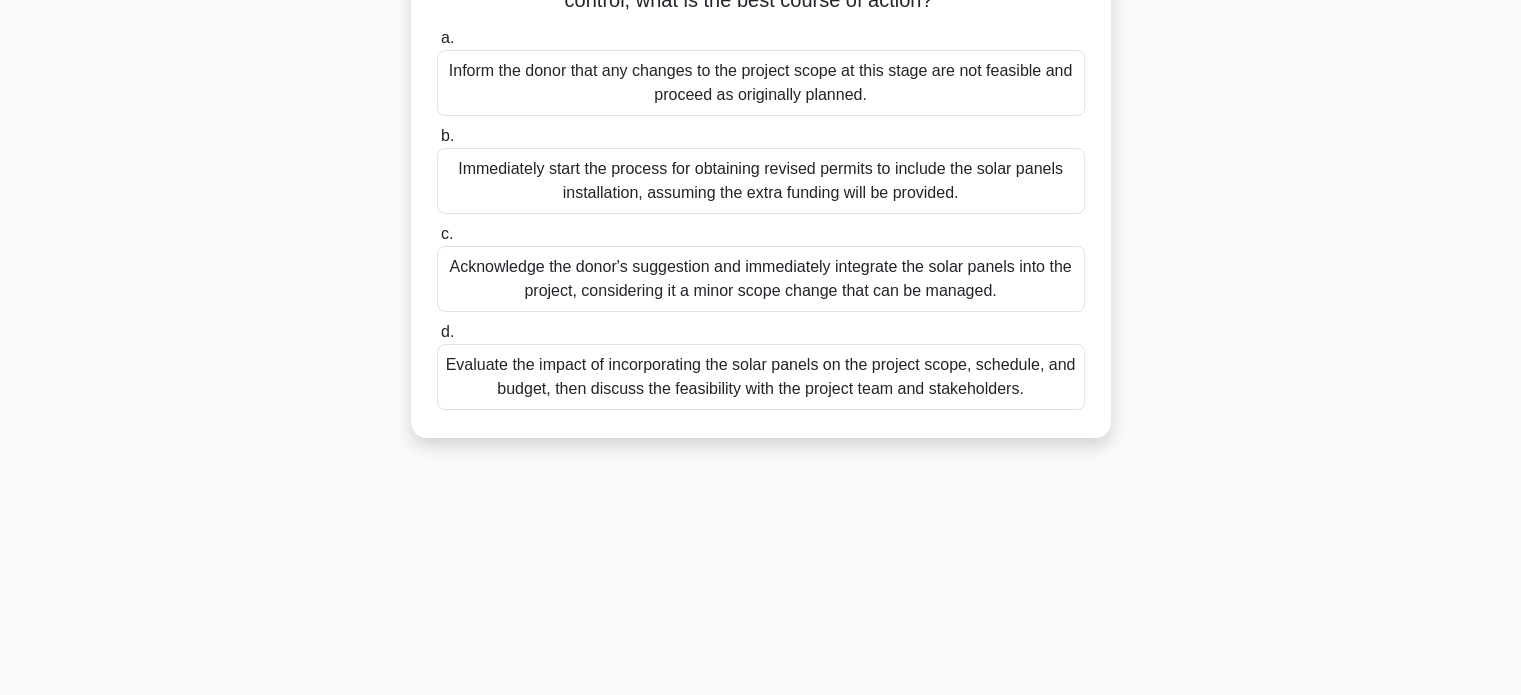 click on "Evaluate the impact of incorporating the solar panels on the project scope, schedule, and budget, then discuss the feasibility with the project team and stakeholders." at bounding box center [761, 377] 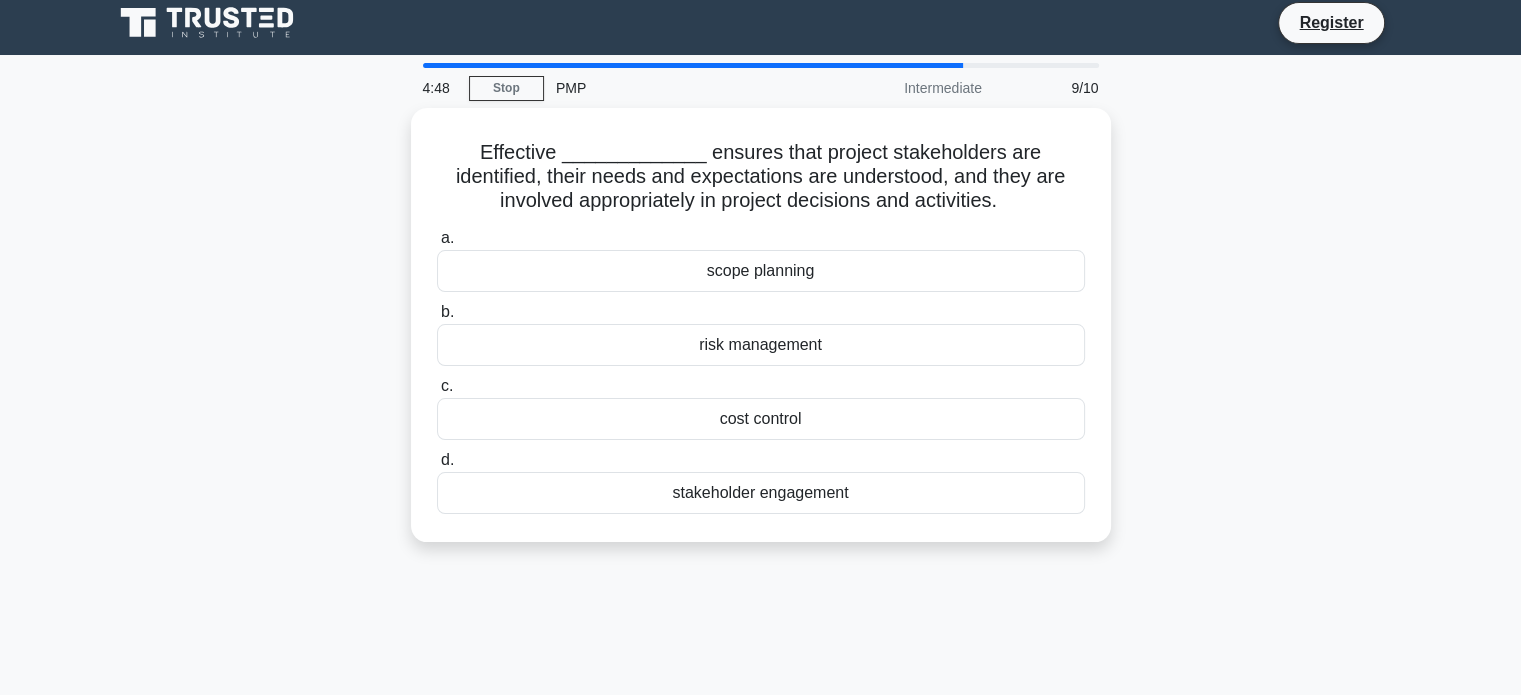 scroll, scrollTop: 0, scrollLeft: 0, axis: both 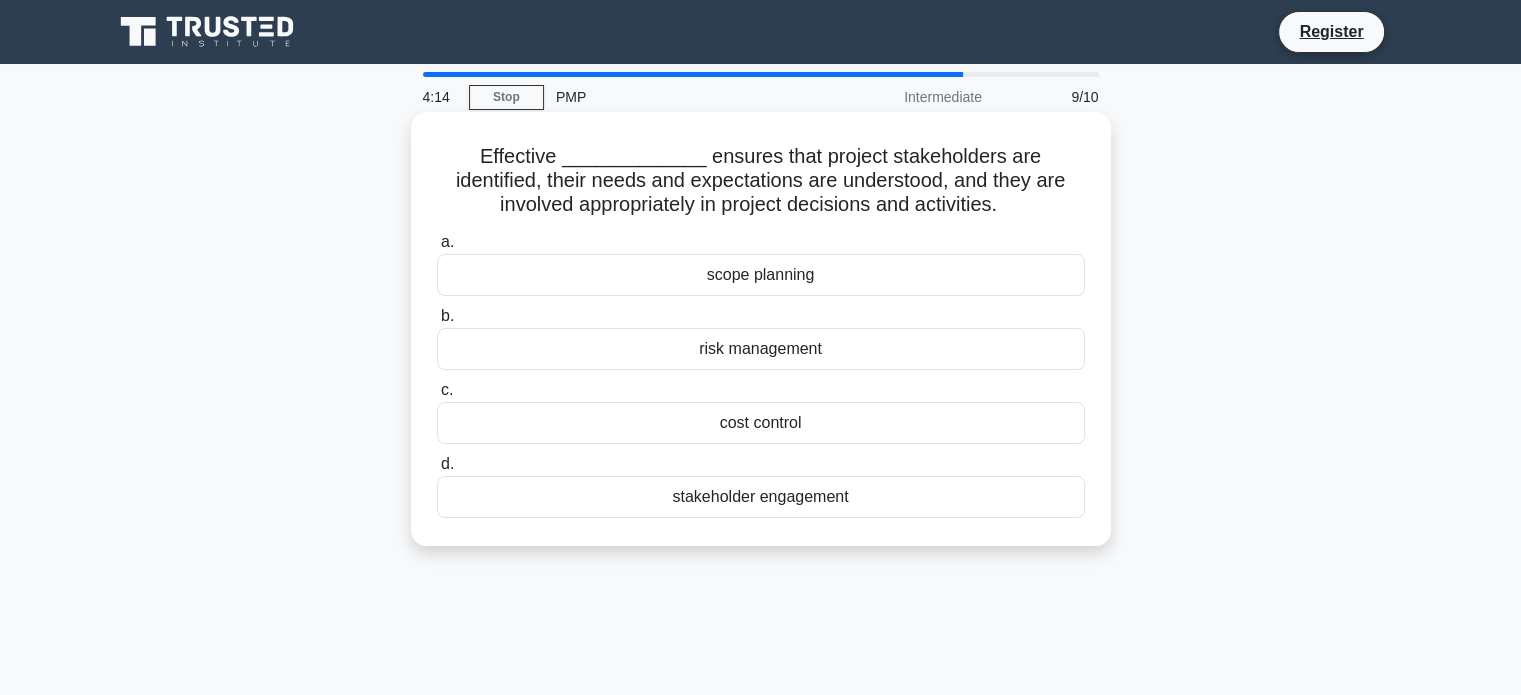click on "scope planning" at bounding box center (761, 275) 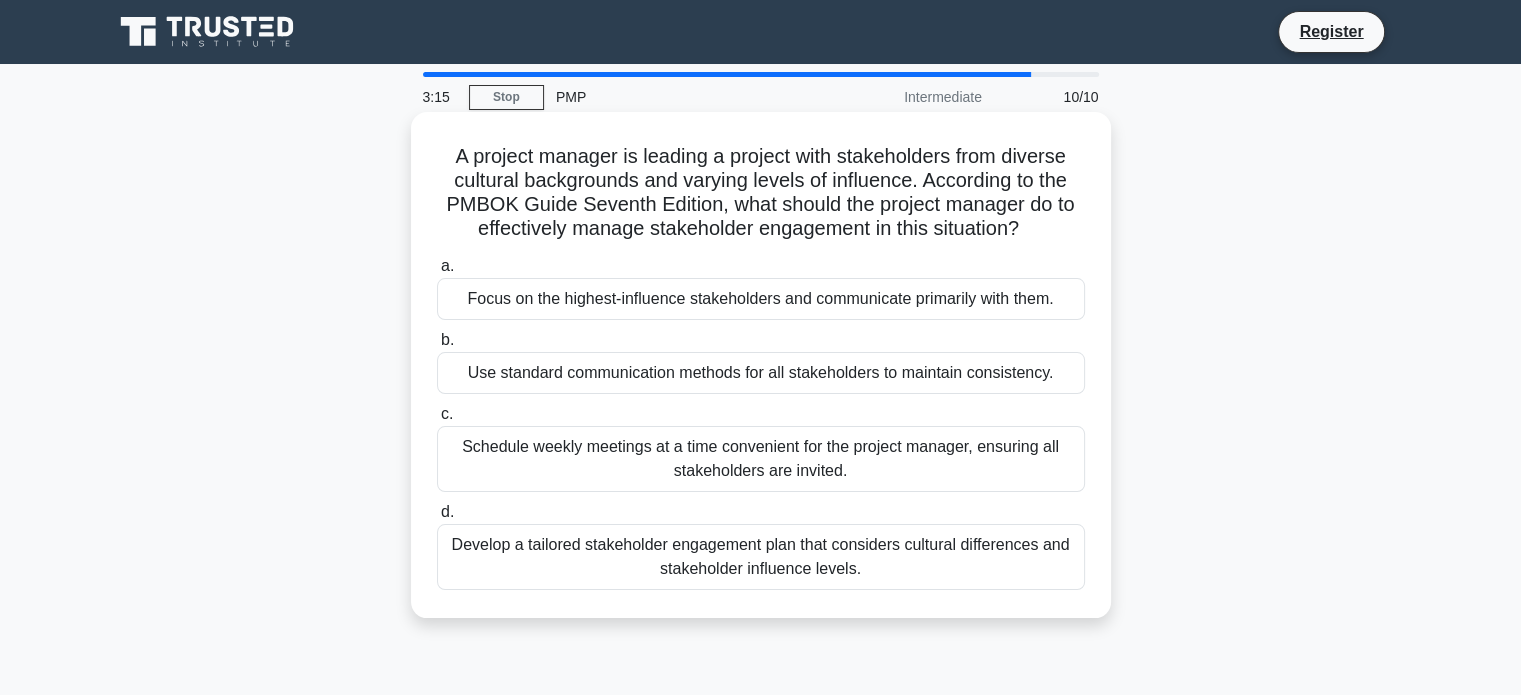 click on "Use standard communication methods for all stakeholders to maintain consistency." at bounding box center (761, 373) 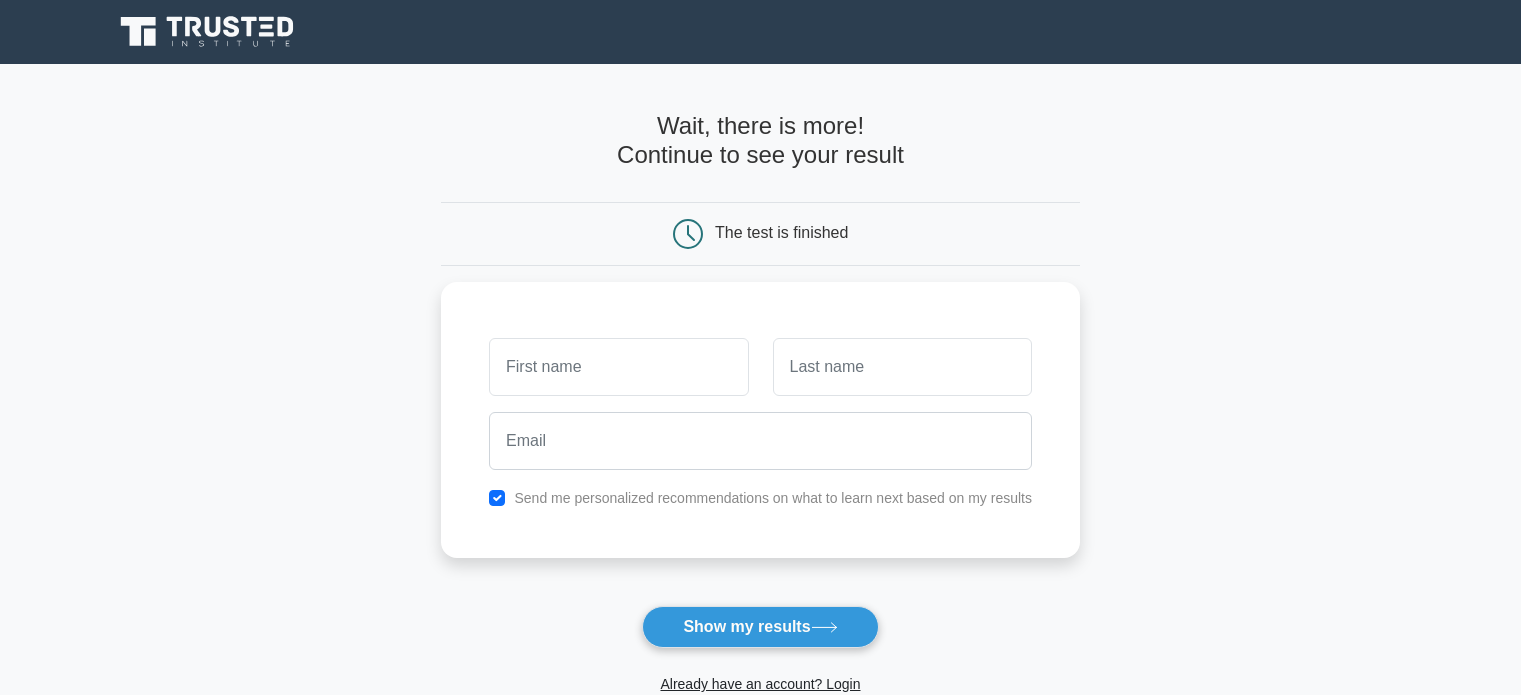 scroll, scrollTop: 0, scrollLeft: 0, axis: both 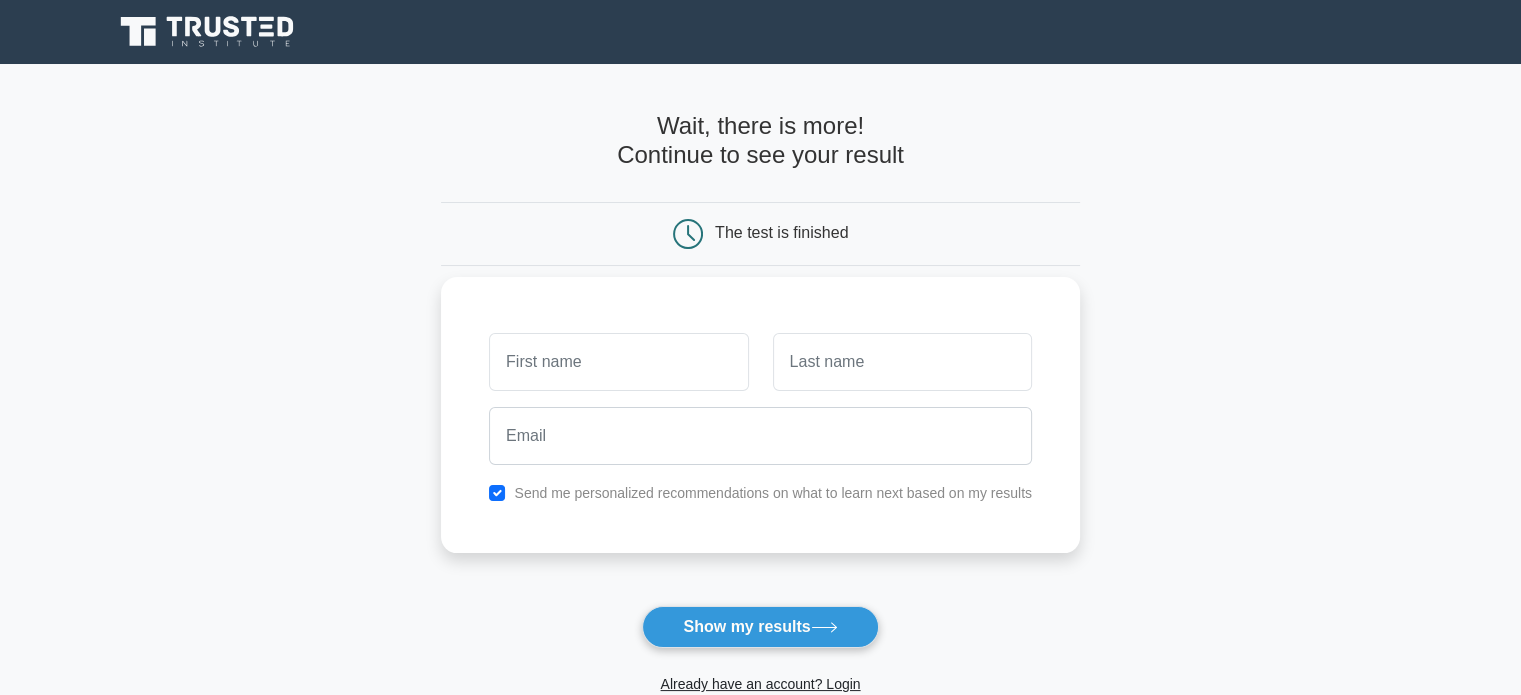 click at bounding box center [618, 362] 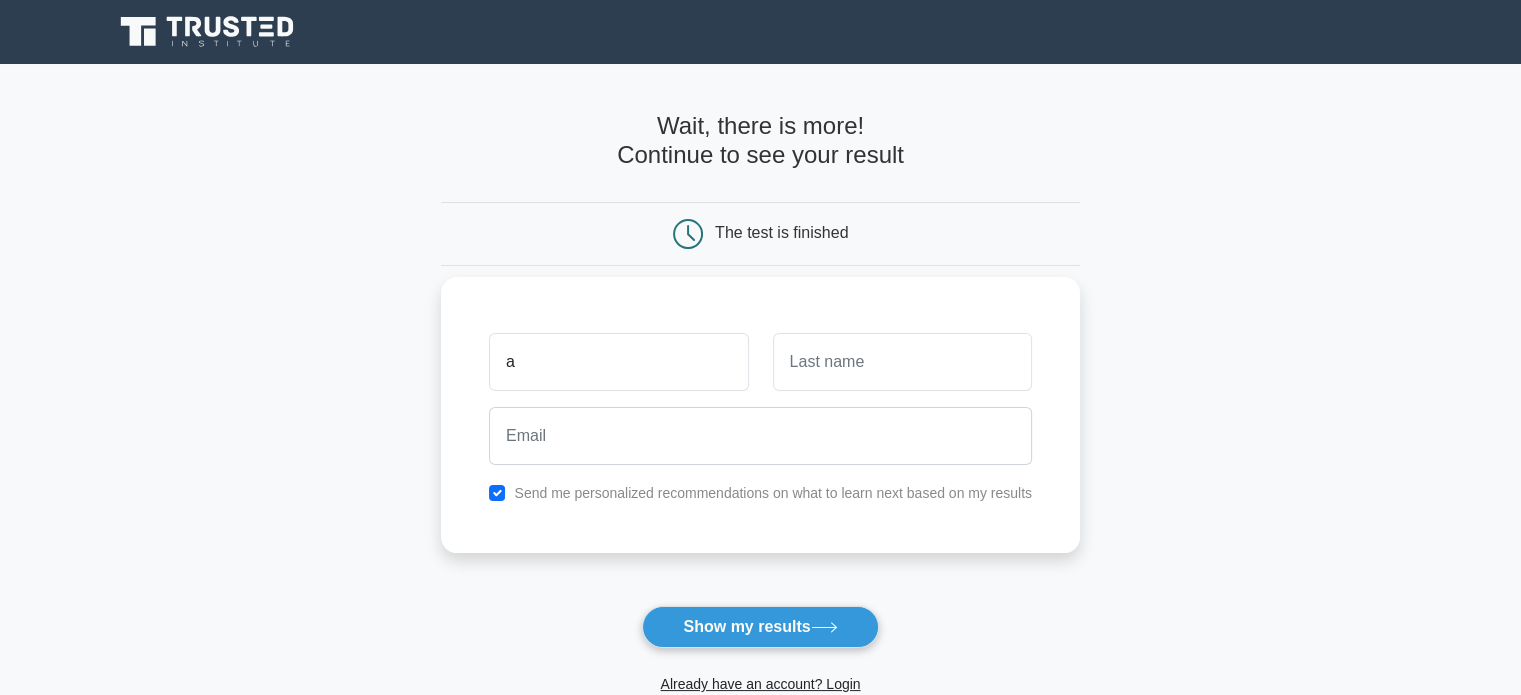 type on "a" 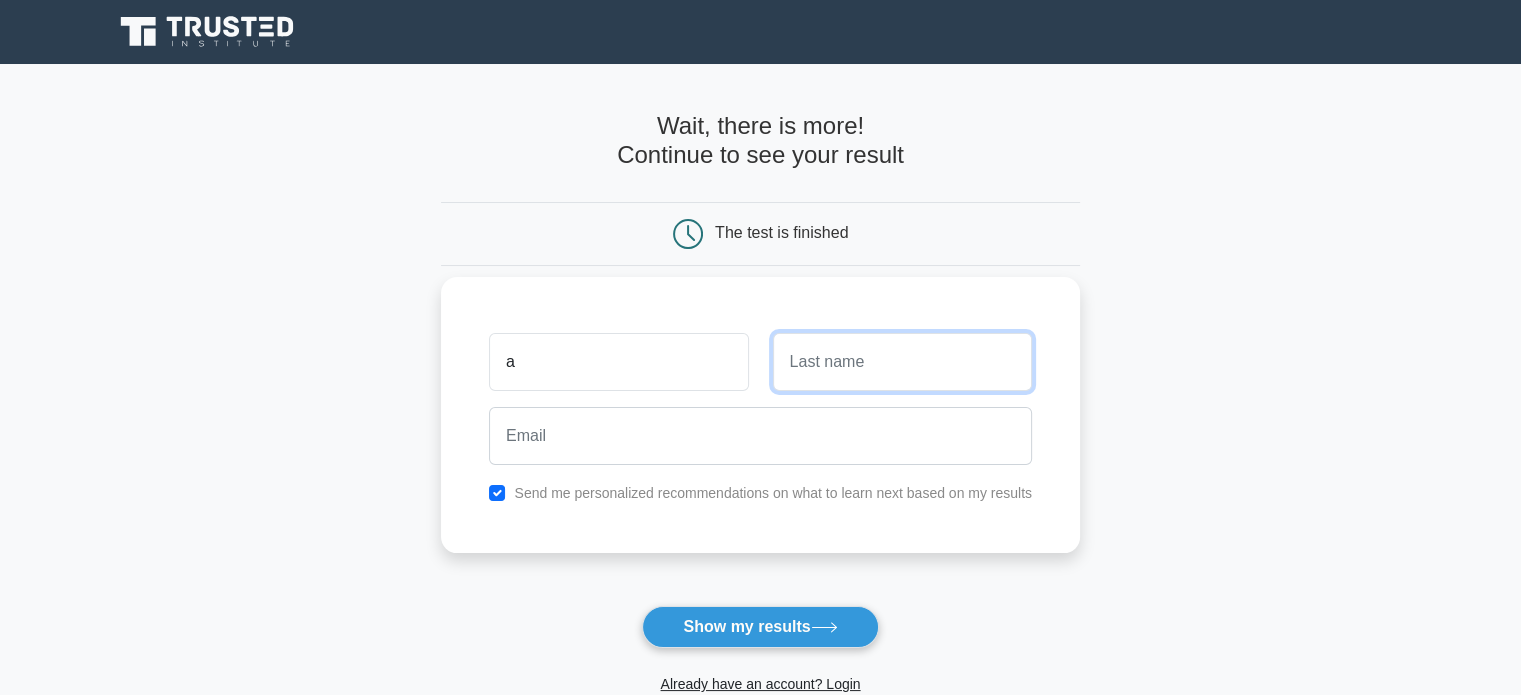 click at bounding box center [902, 362] 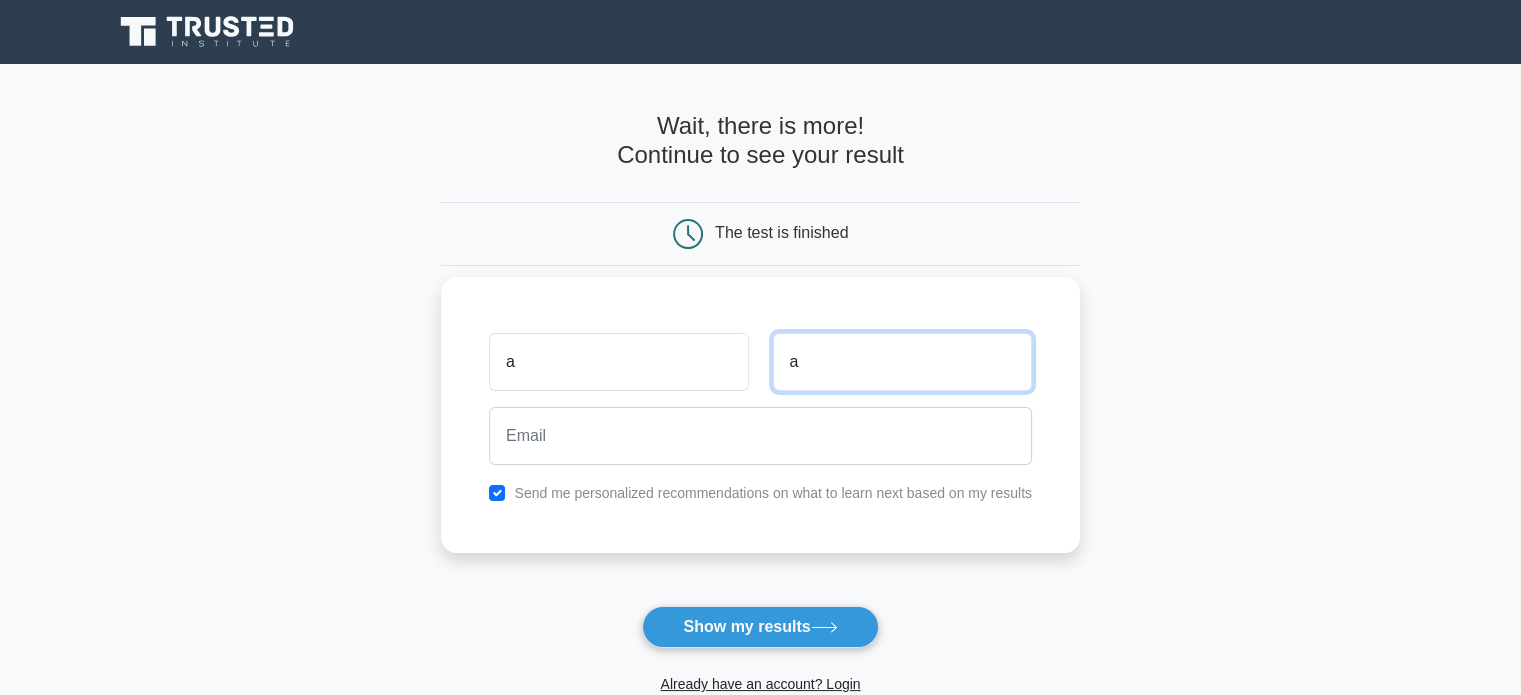 type on "a" 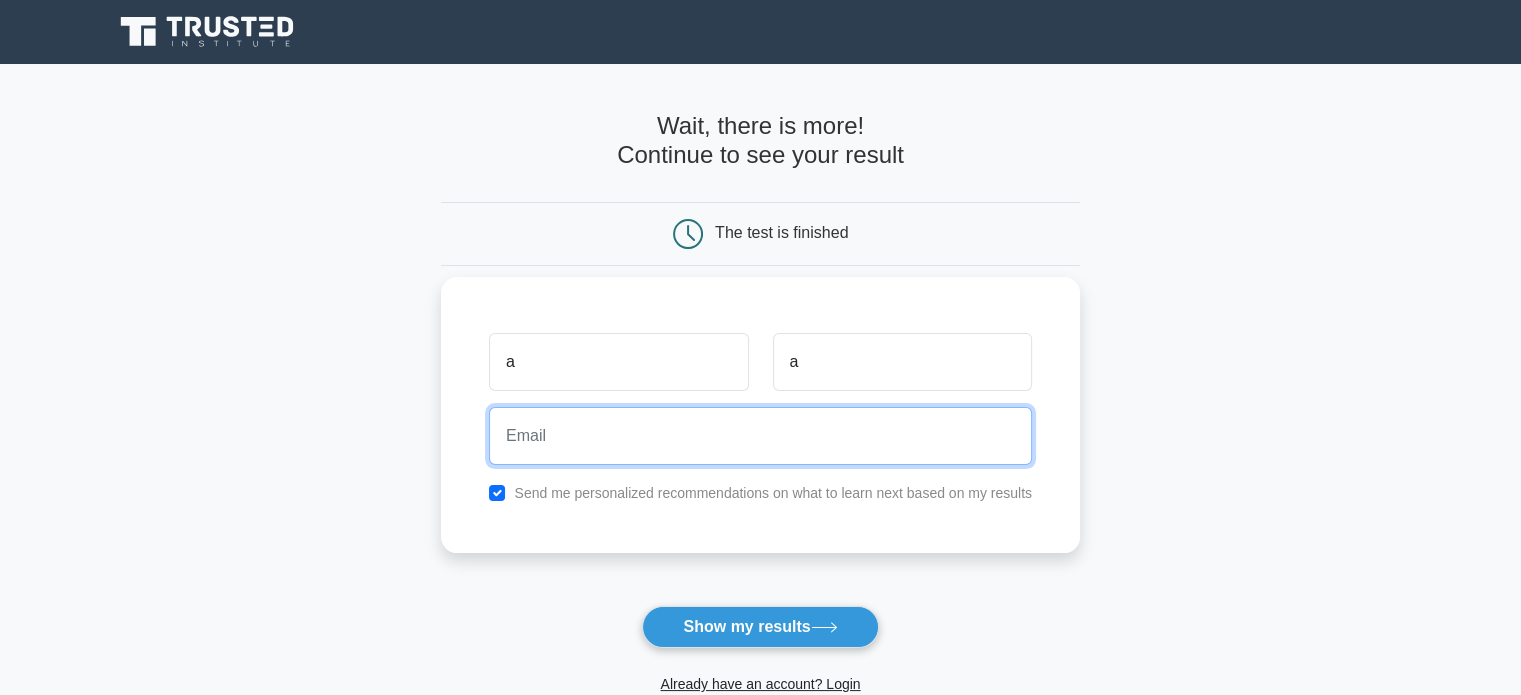 click at bounding box center [760, 436] 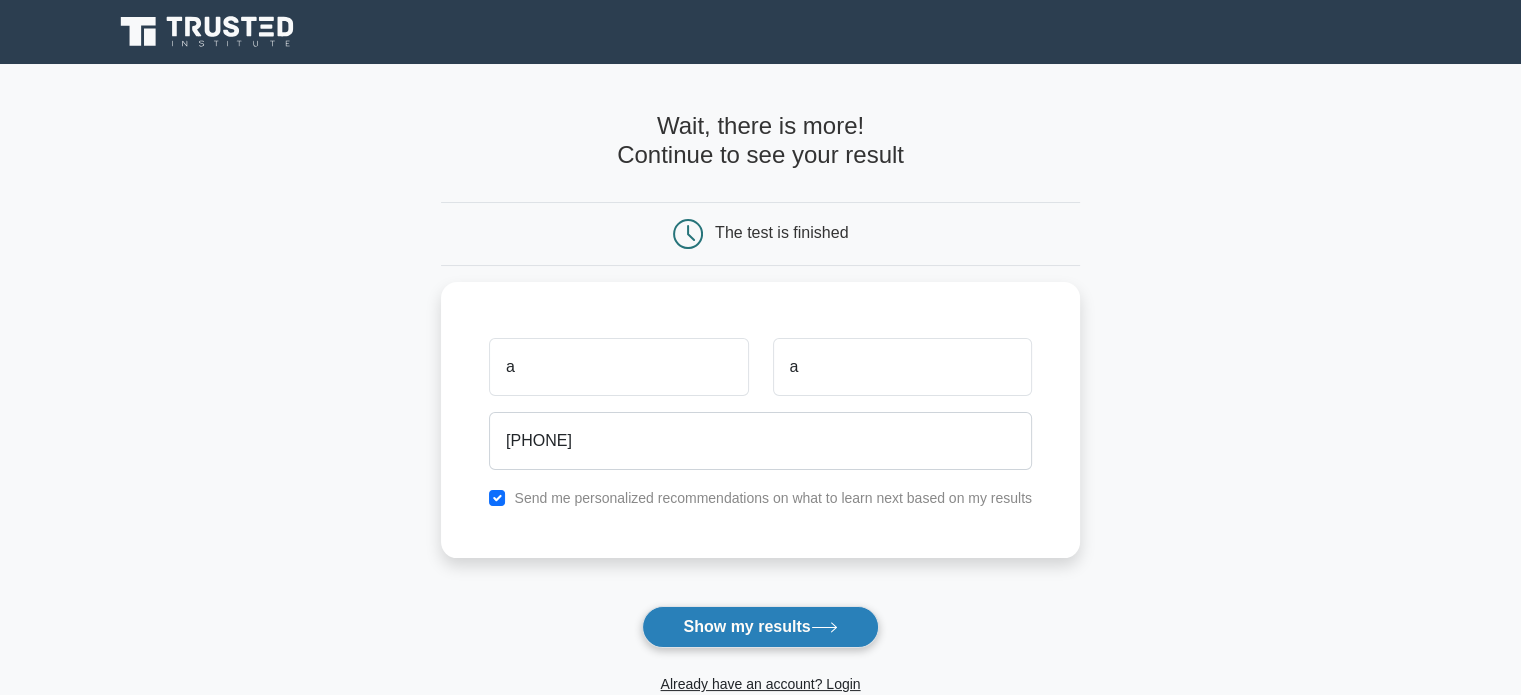 click on "Show my results" at bounding box center (760, 627) 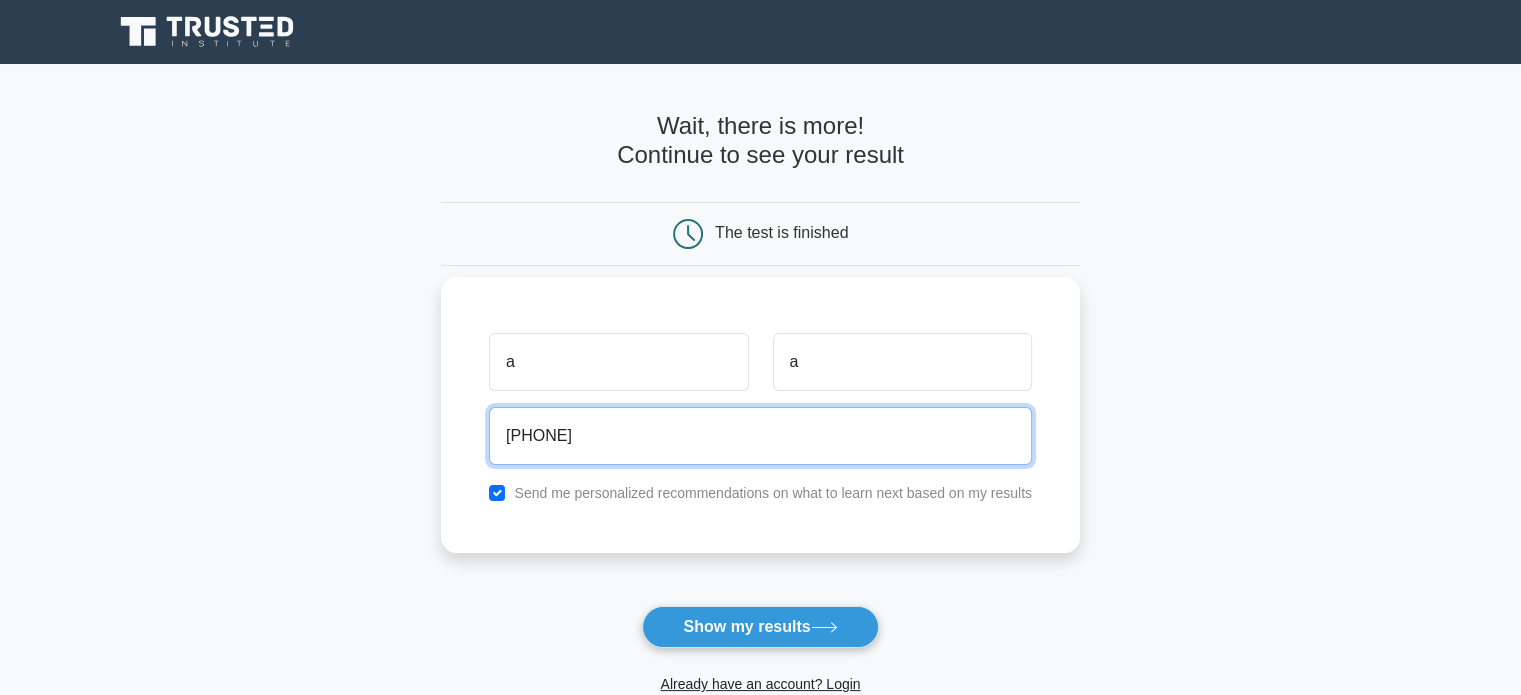drag, startPoint x: 629, startPoint y: 433, endPoint x: 468, endPoint y: 444, distance: 161.37534 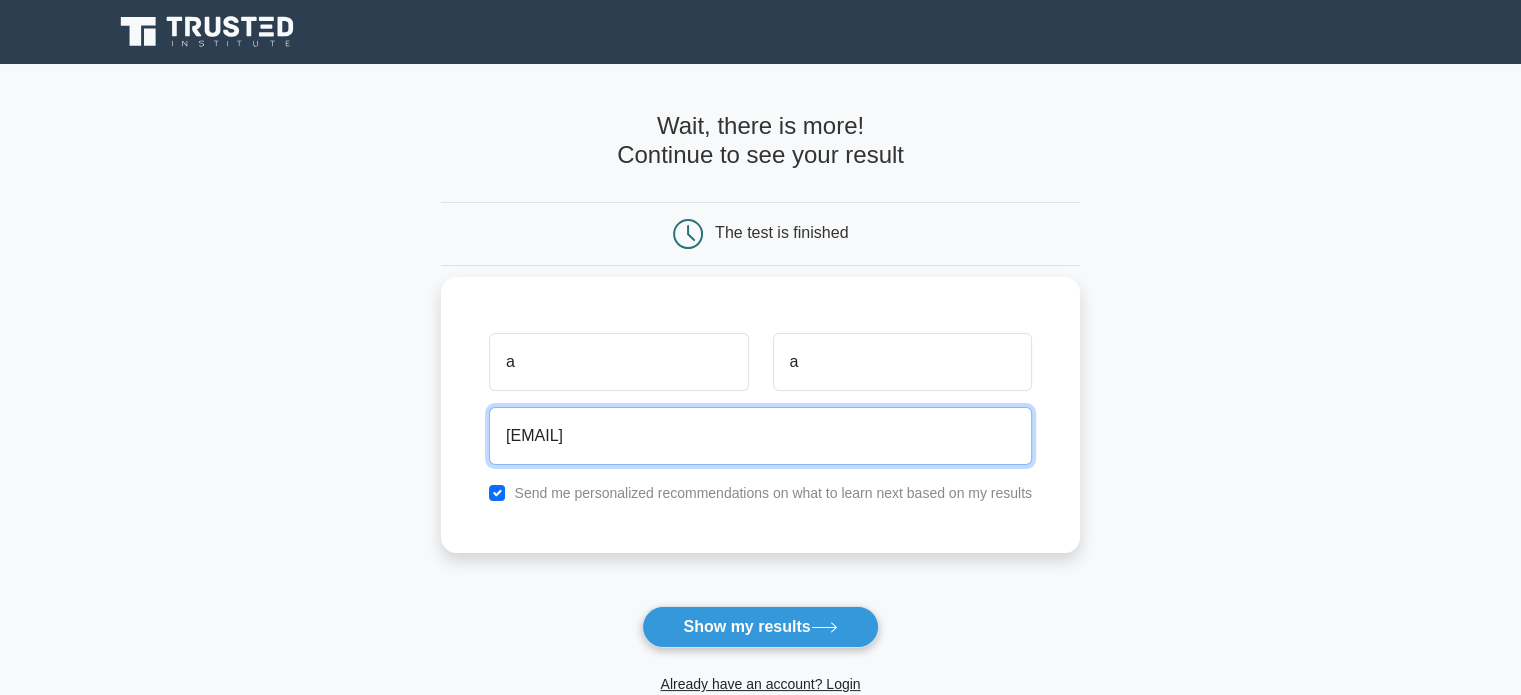 type on "abbd83561@gmail.com" 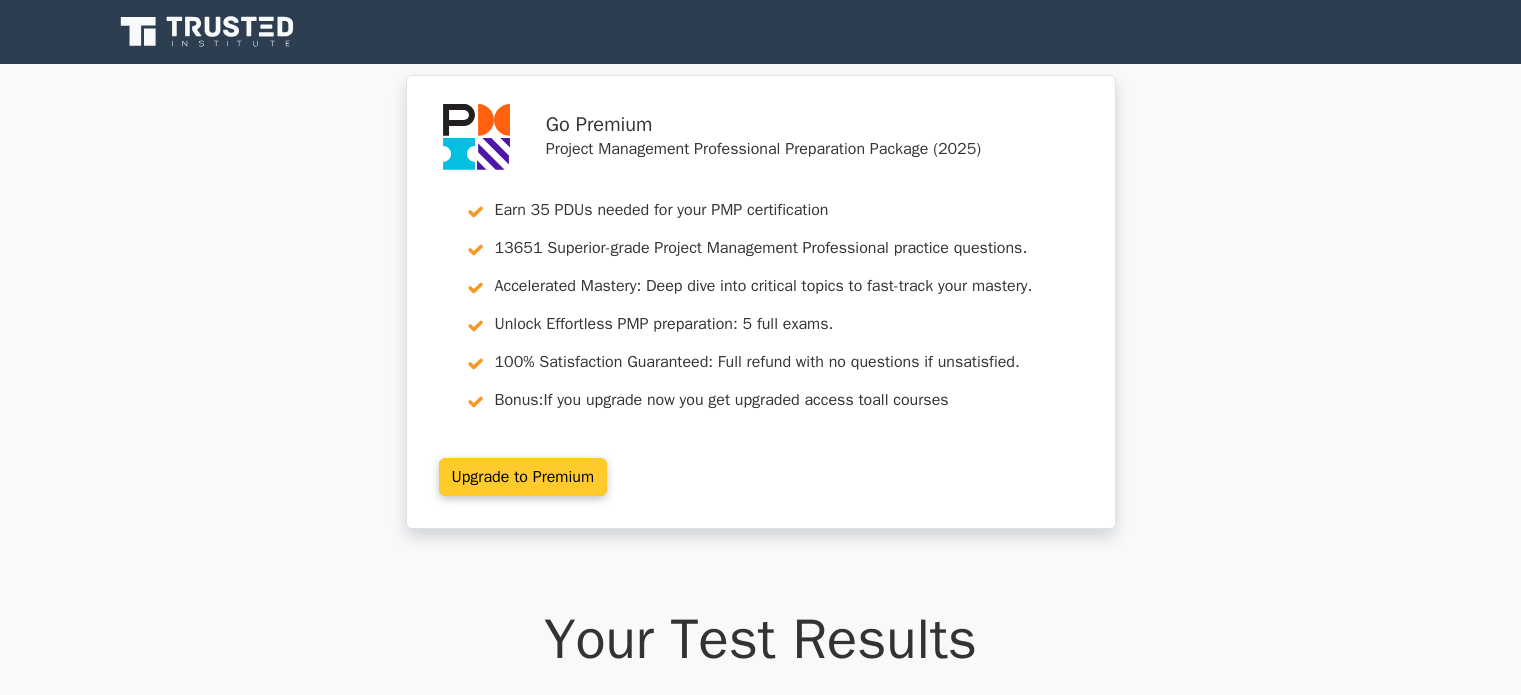 scroll, scrollTop: 0, scrollLeft: 0, axis: both 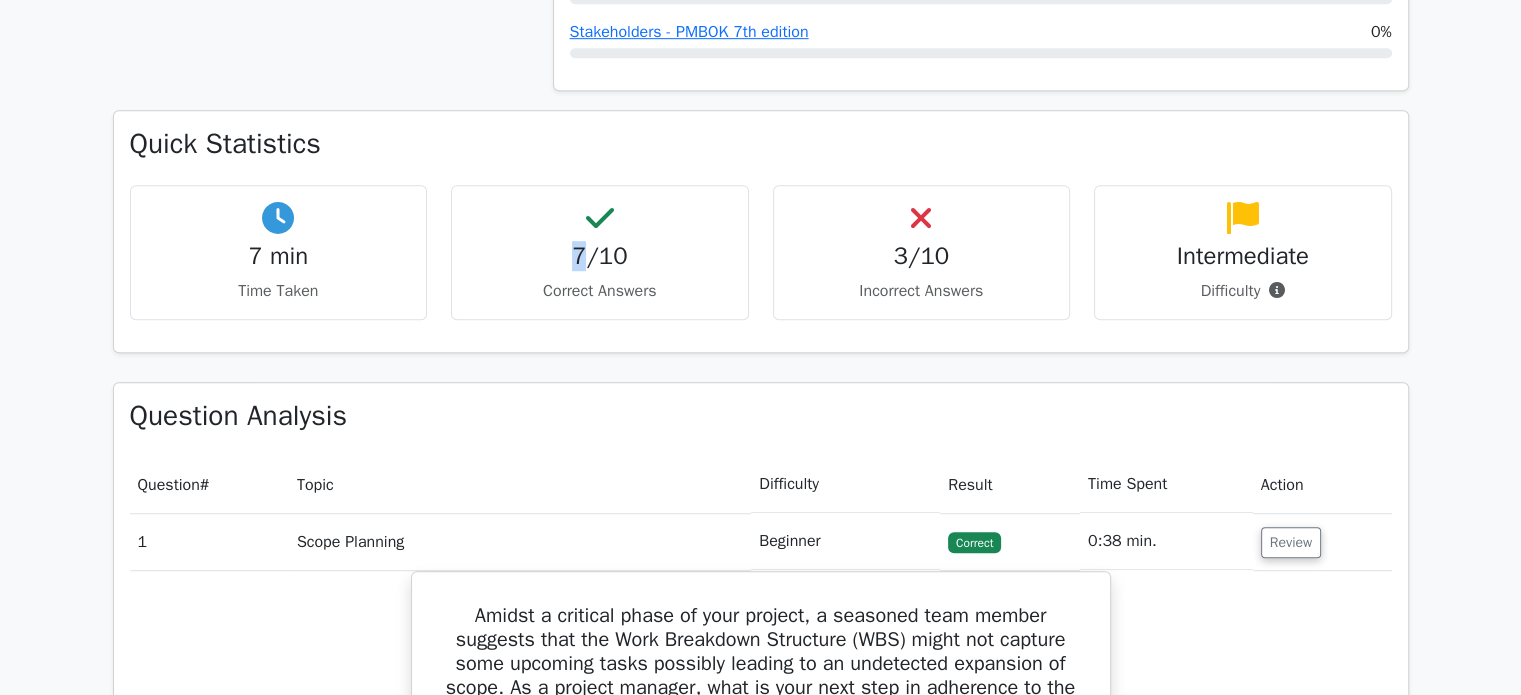drag, startPoint x: 552, startPoint y: 263, endPoint x: 695, endPoint y: 267, distance: 143.05594 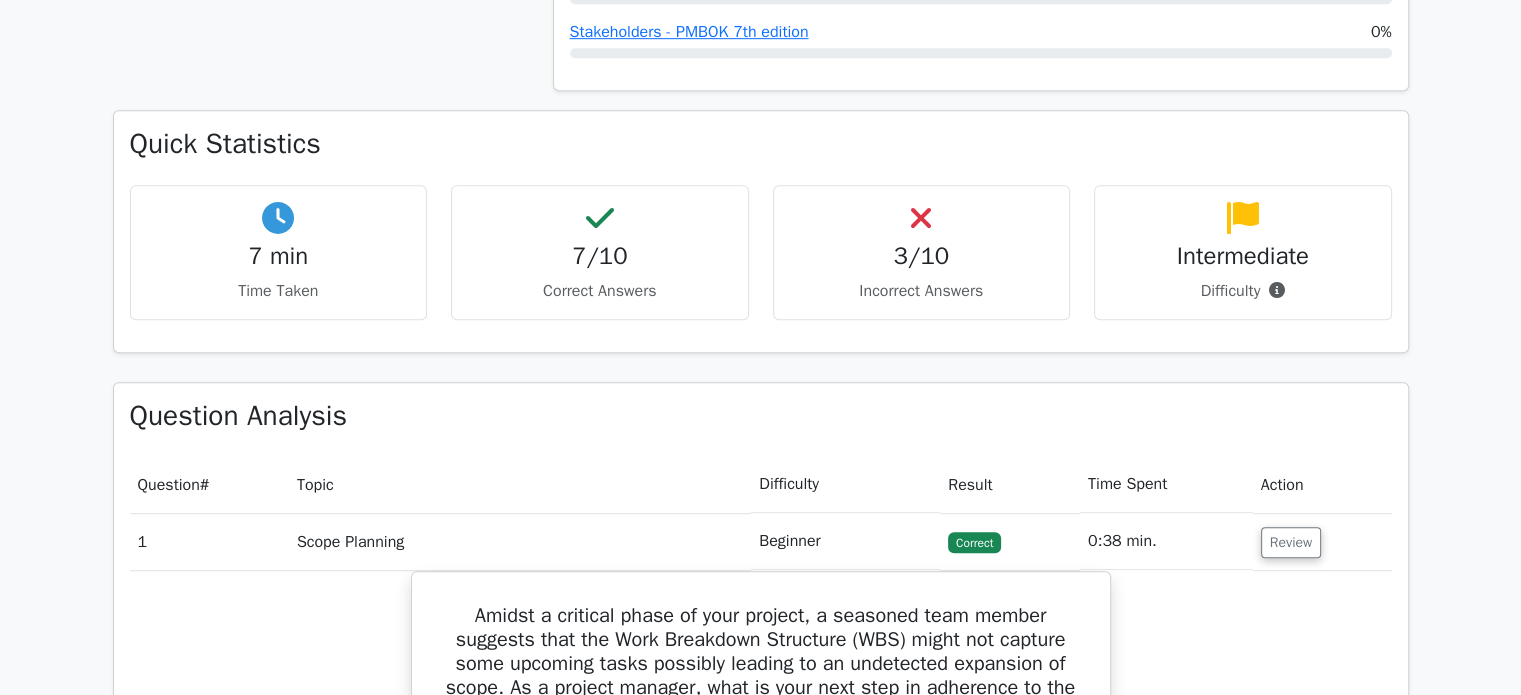 click on "Incorrect Answers" at bounding box center [922, 291] 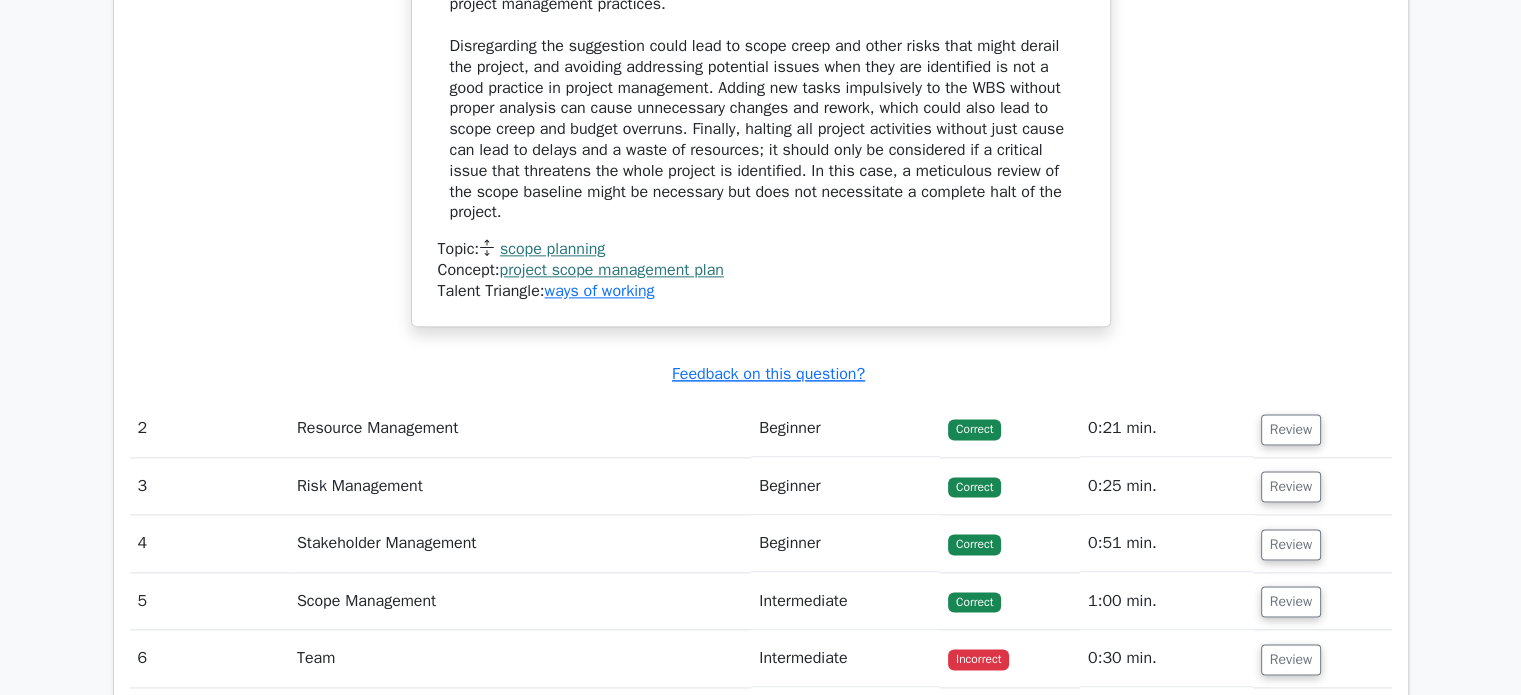 scroll, scrollTop: 2700, scrollLeft: 0, axis: vertical 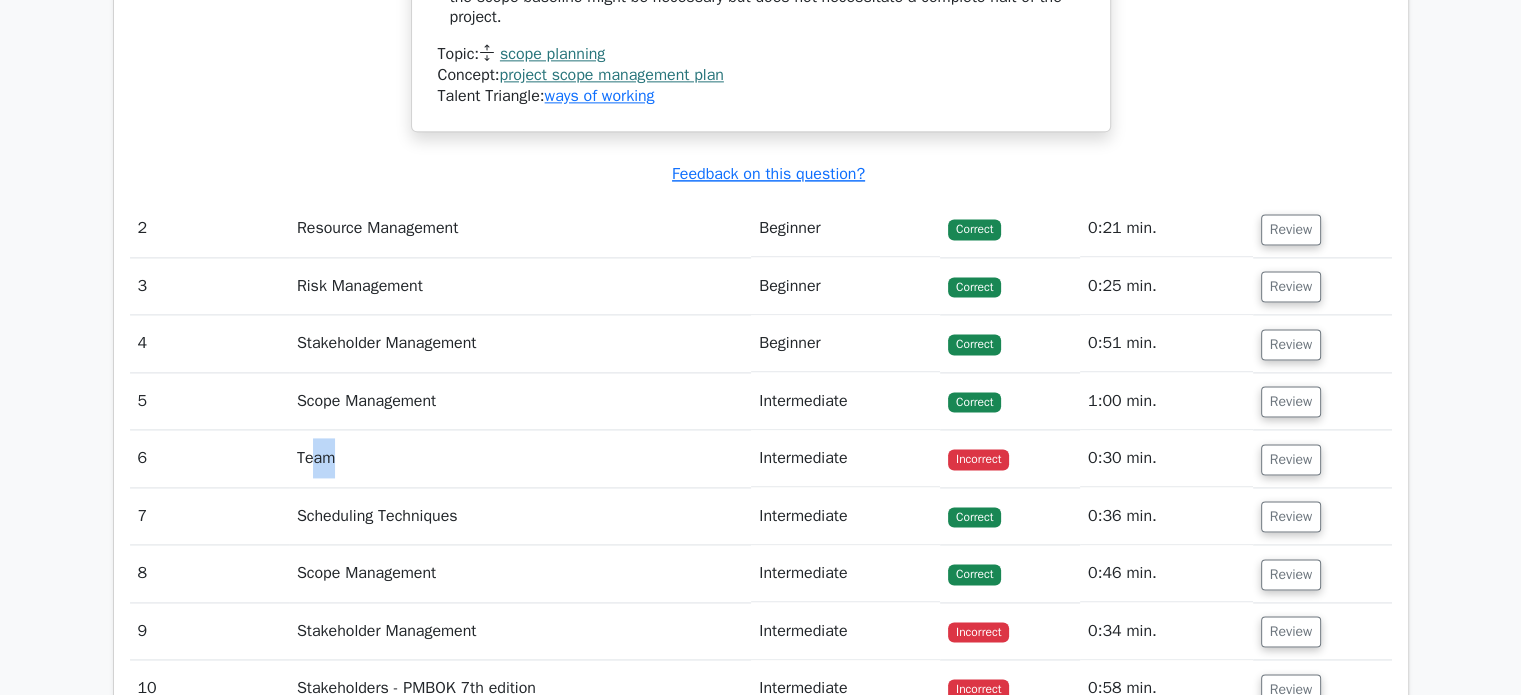 drag, startPoint x: 320, startPoint y: 451, endPoint x: 725, endPoint y: 487, distance: 406.59686 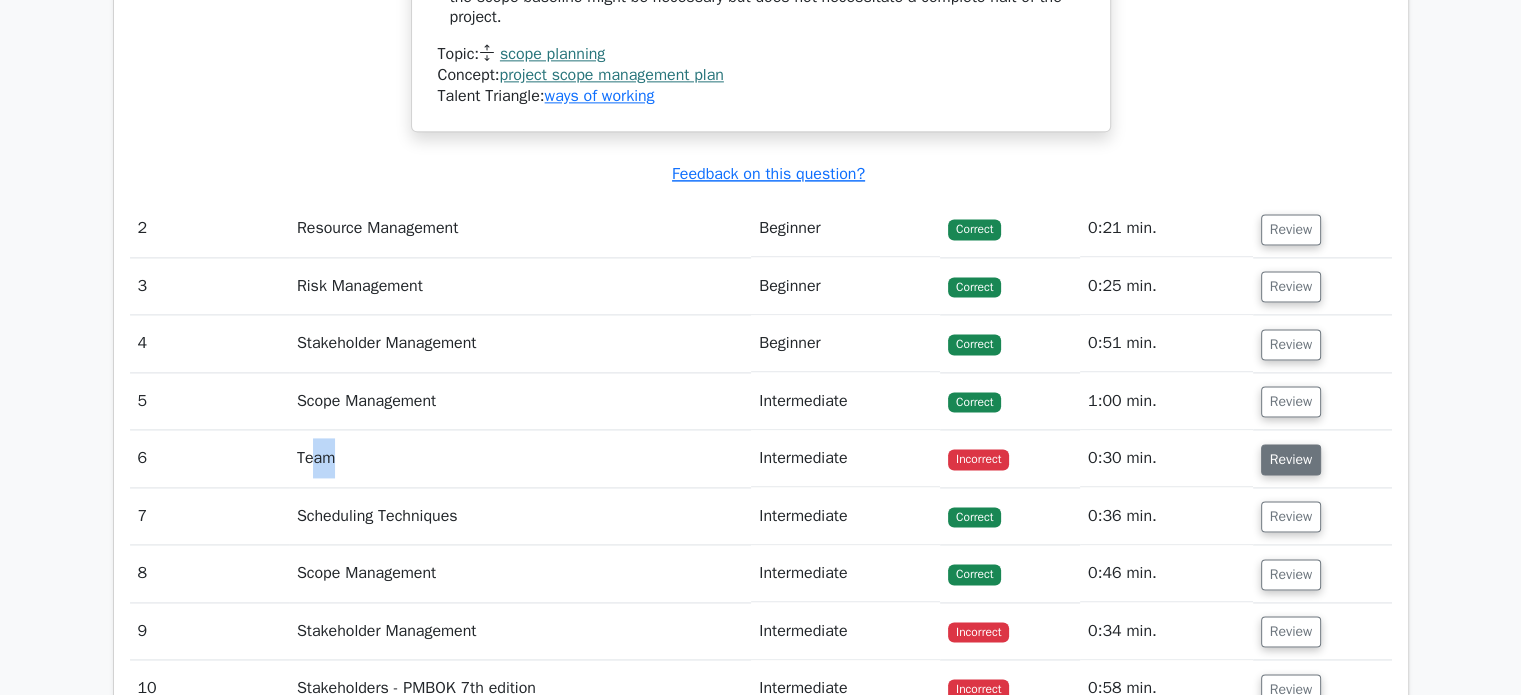 click on "Review" at bounding box center [1291, 459] 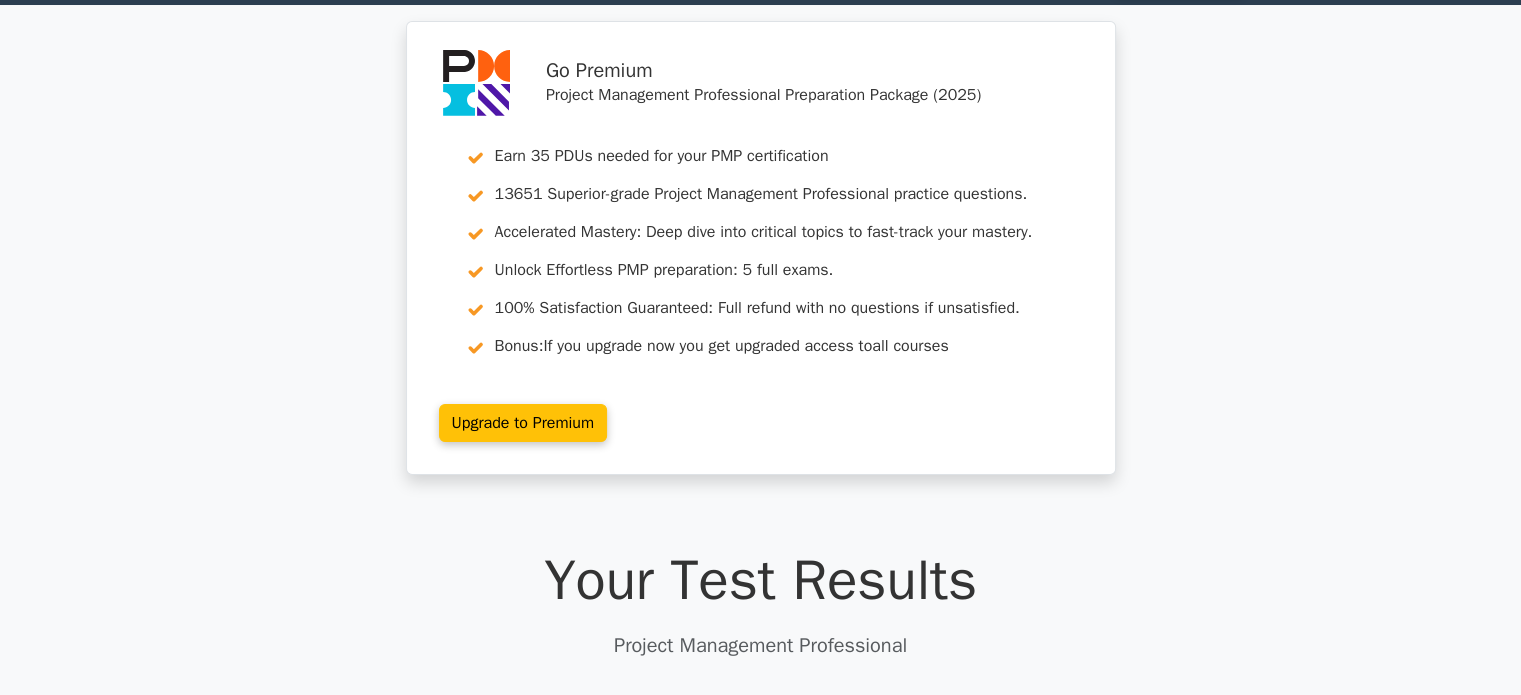 scroll, scrollTop: 0, scrollLeft: 0, axis: both 